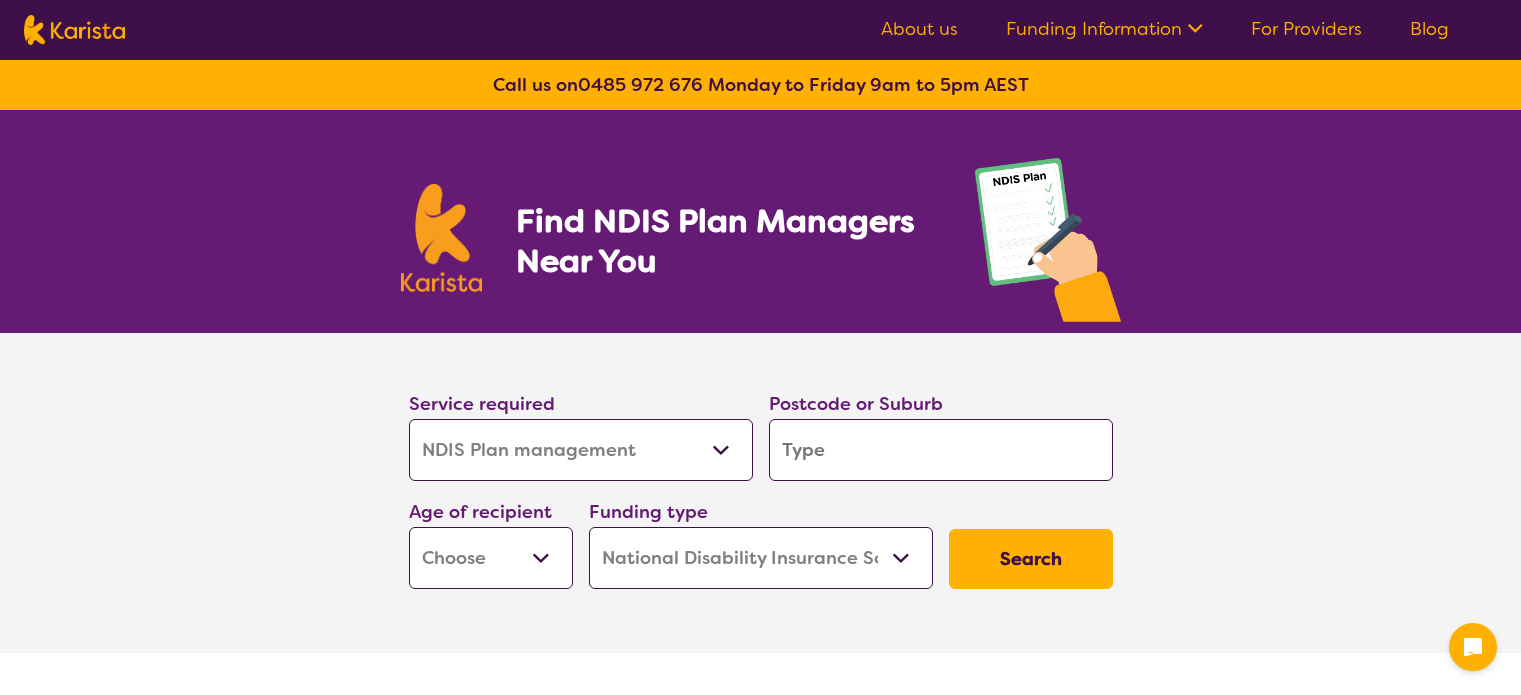 select on "NDIS Plan management" 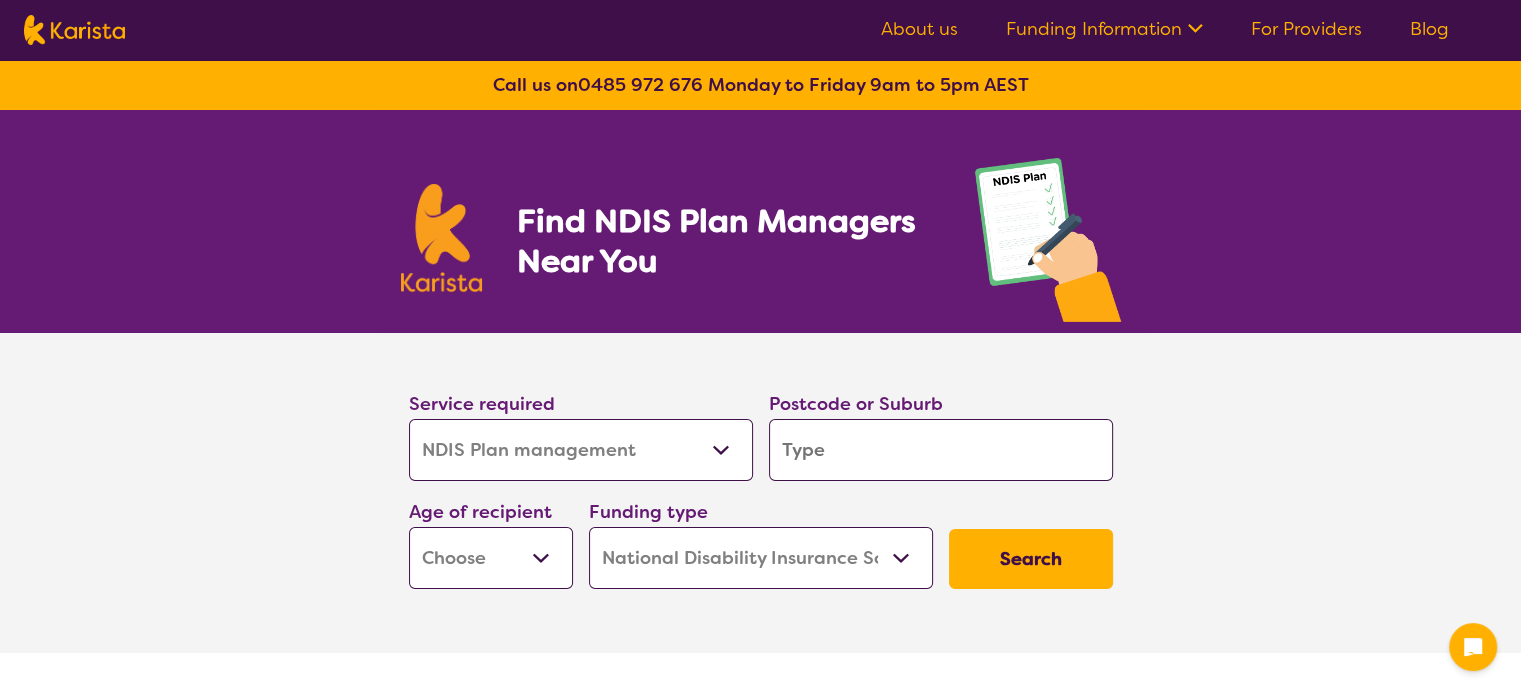 click at bounding box center [941, 450] 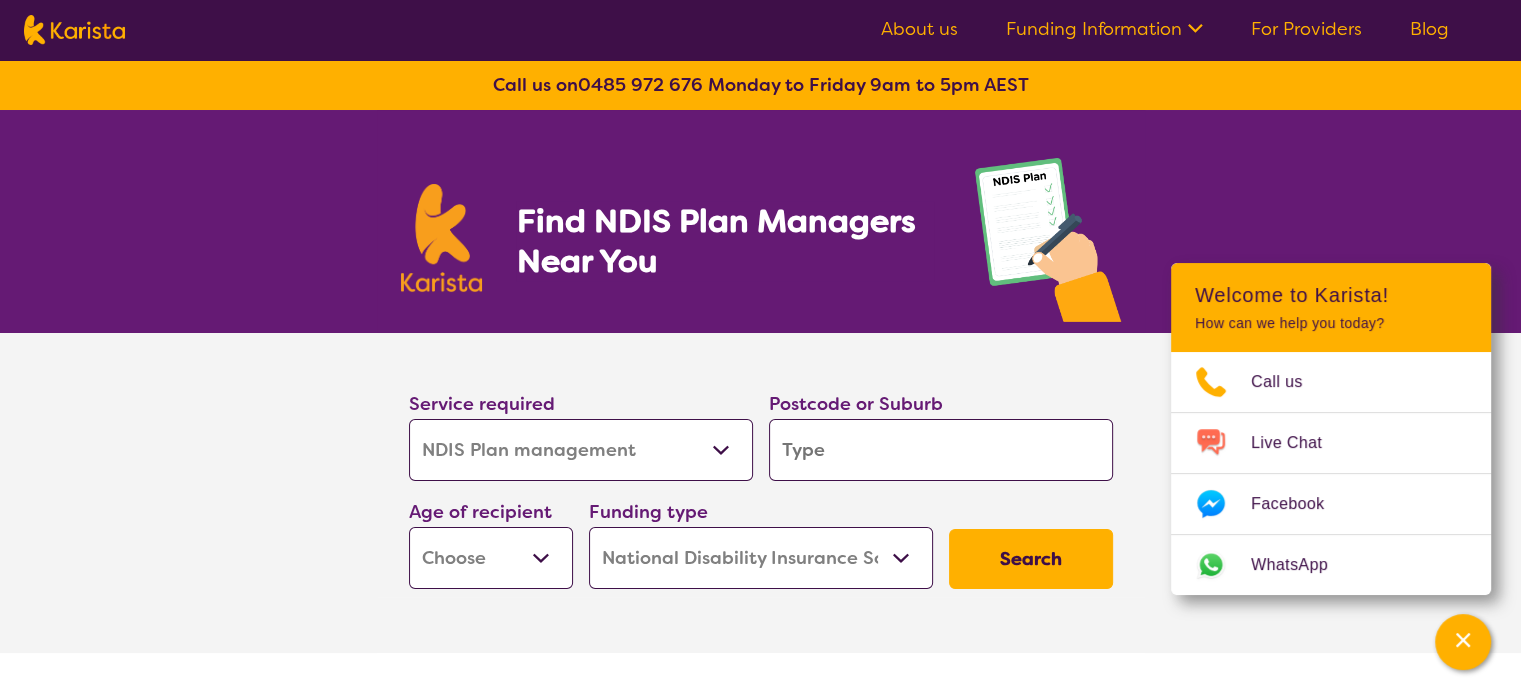 type on "F" 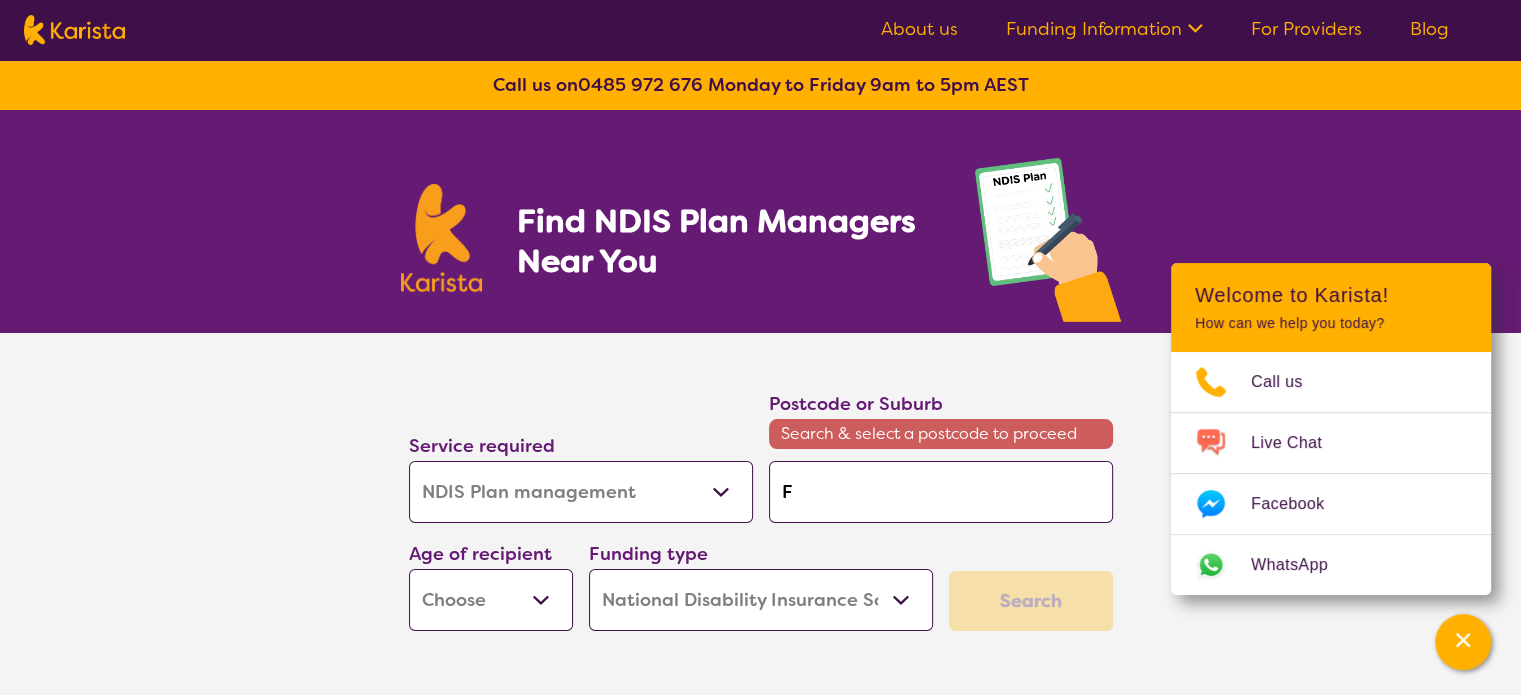 type on "[CITY]" 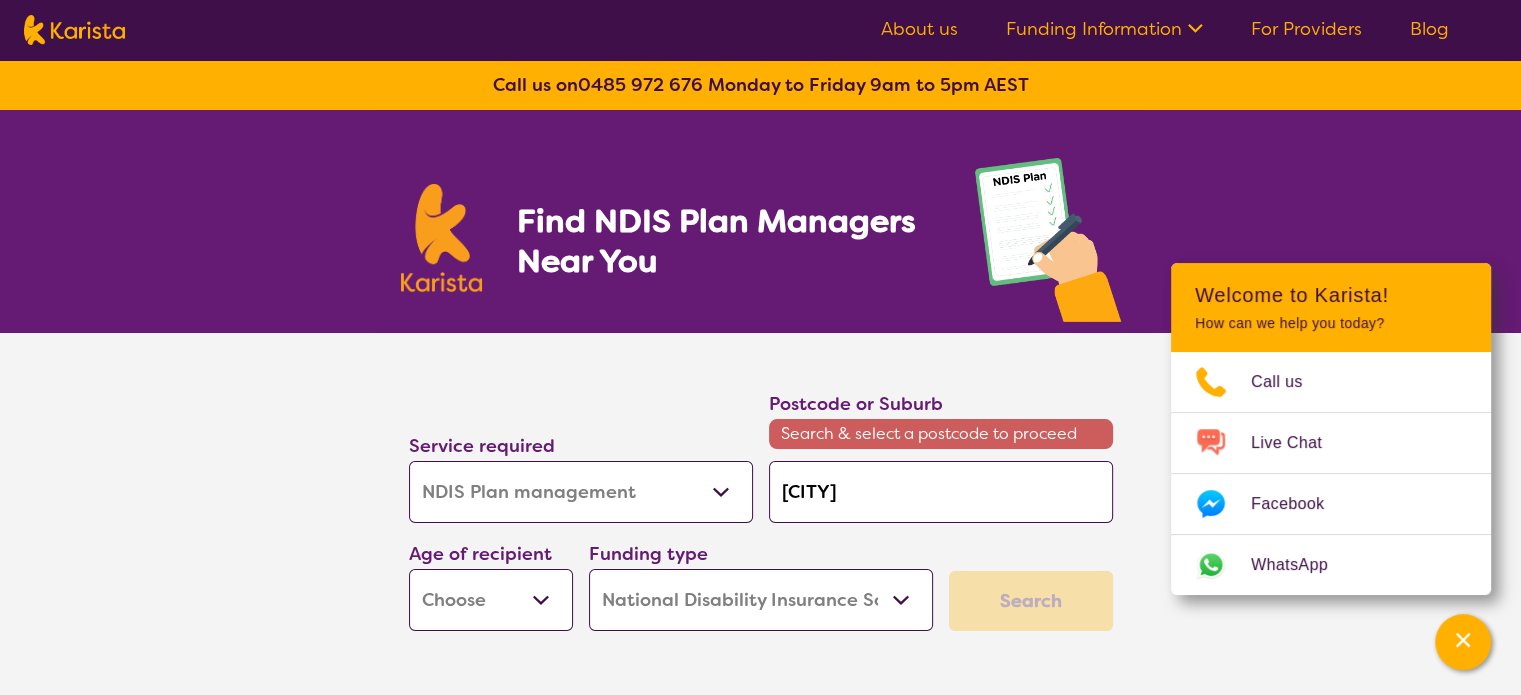 type on "For" 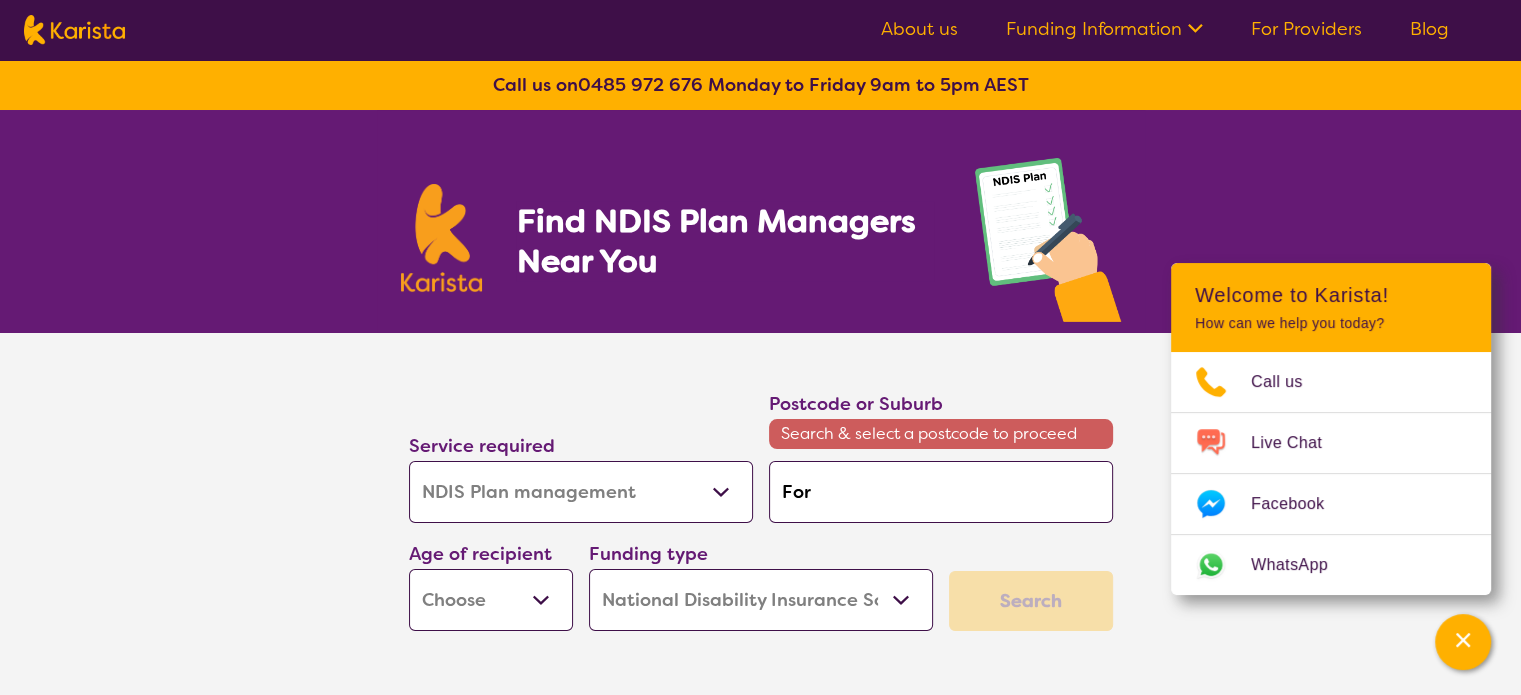 type on "[CITY]" 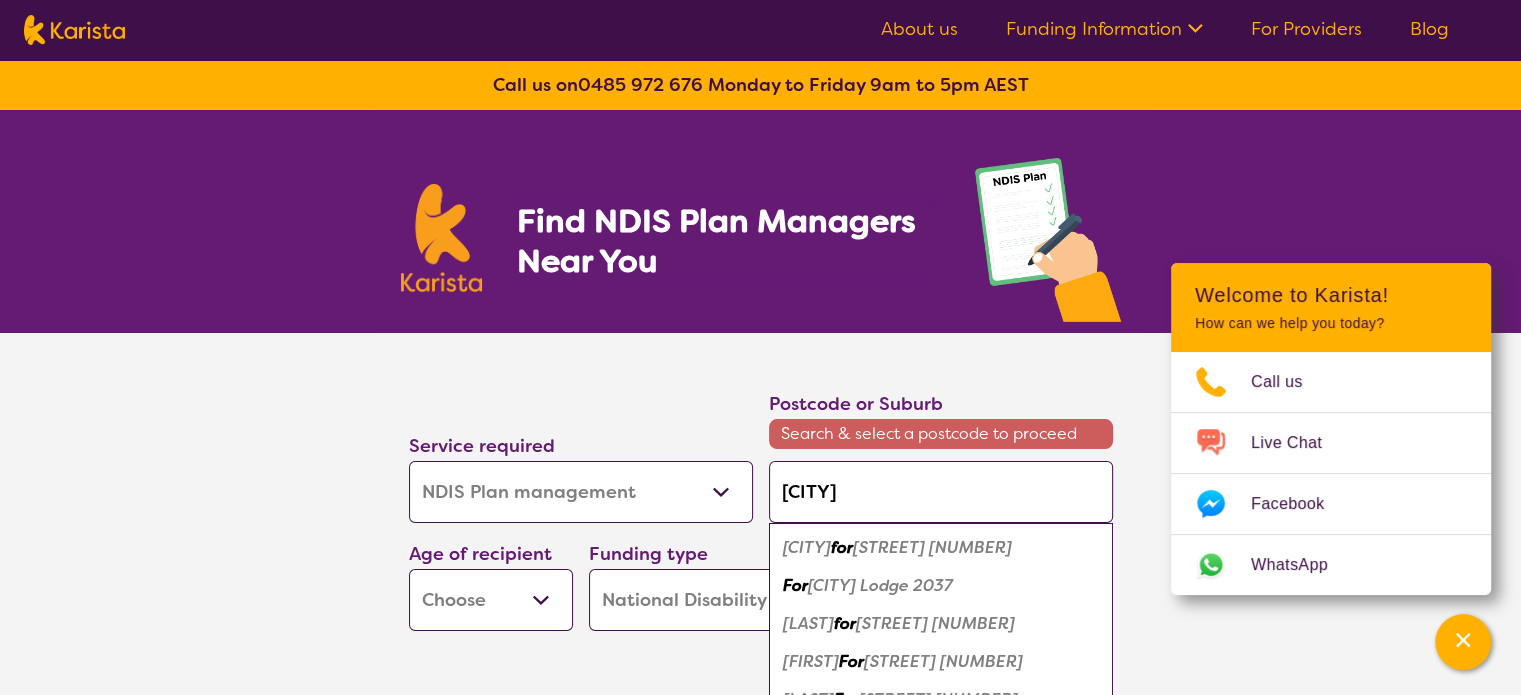 type on "[LAST]" 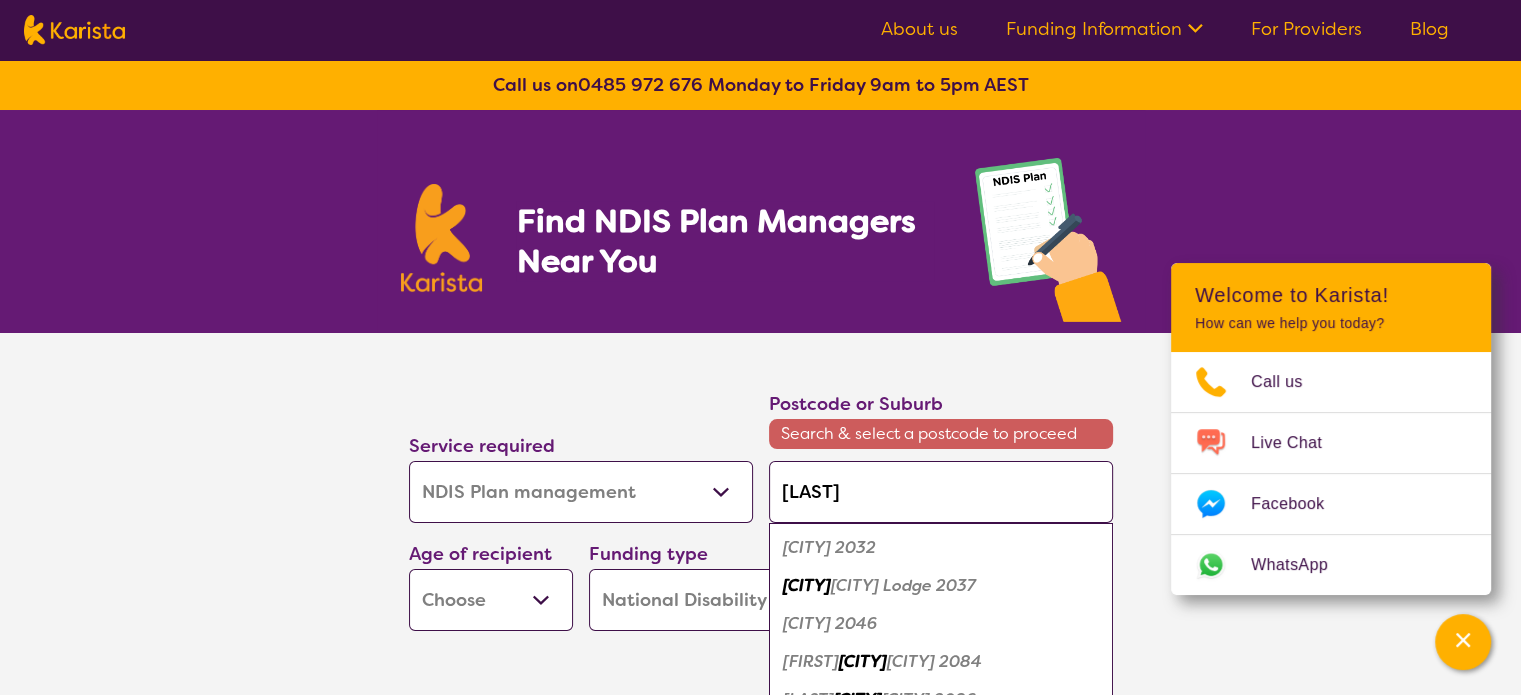 type on "Forest" 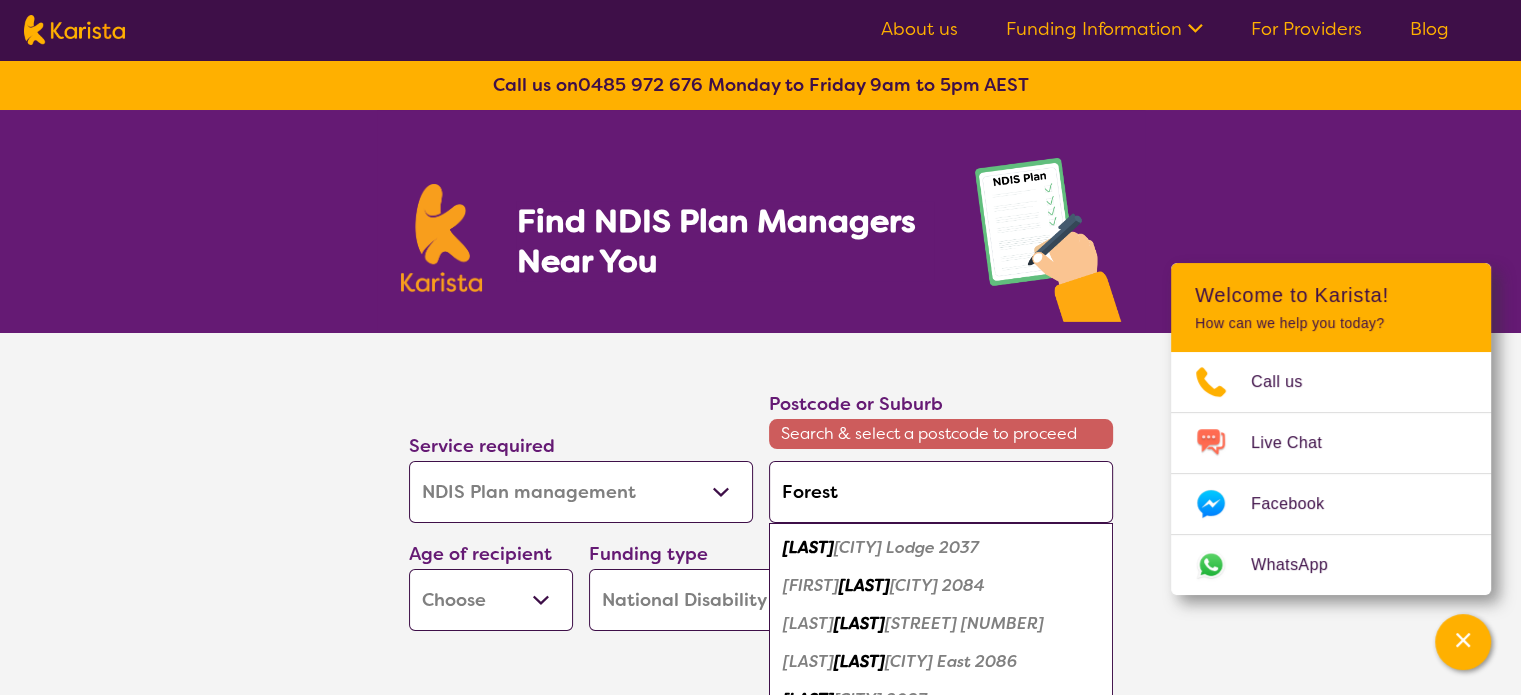 type on "Forest" 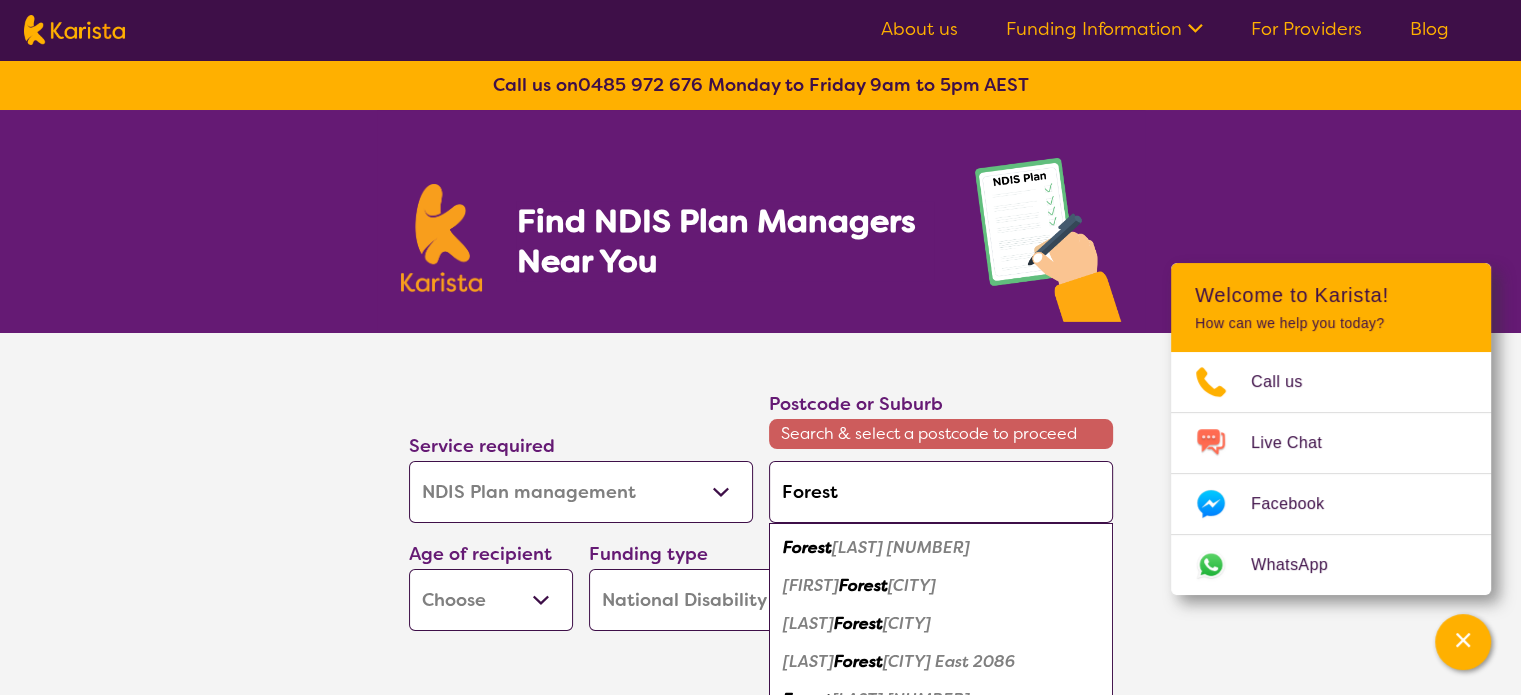 type on "[LAST] [LAST]" 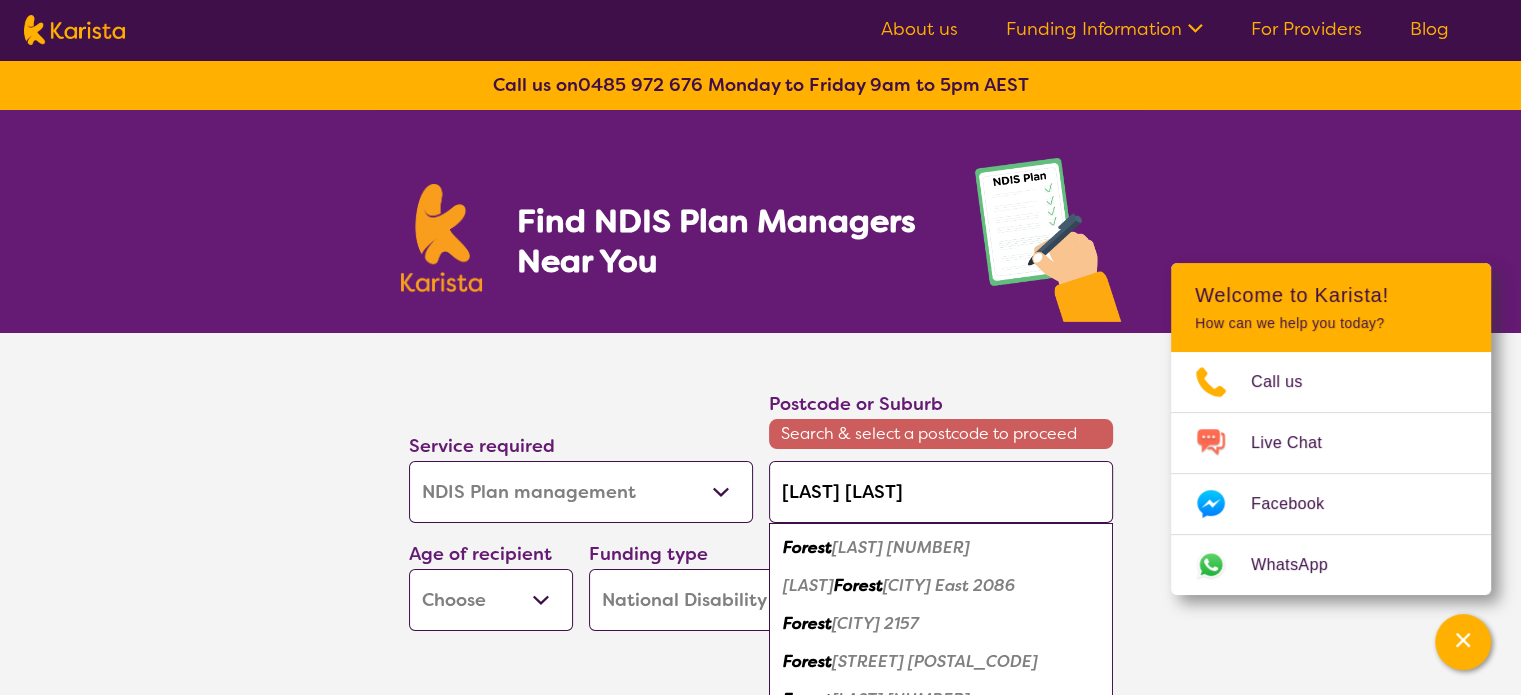type on "[CITY] Gl" 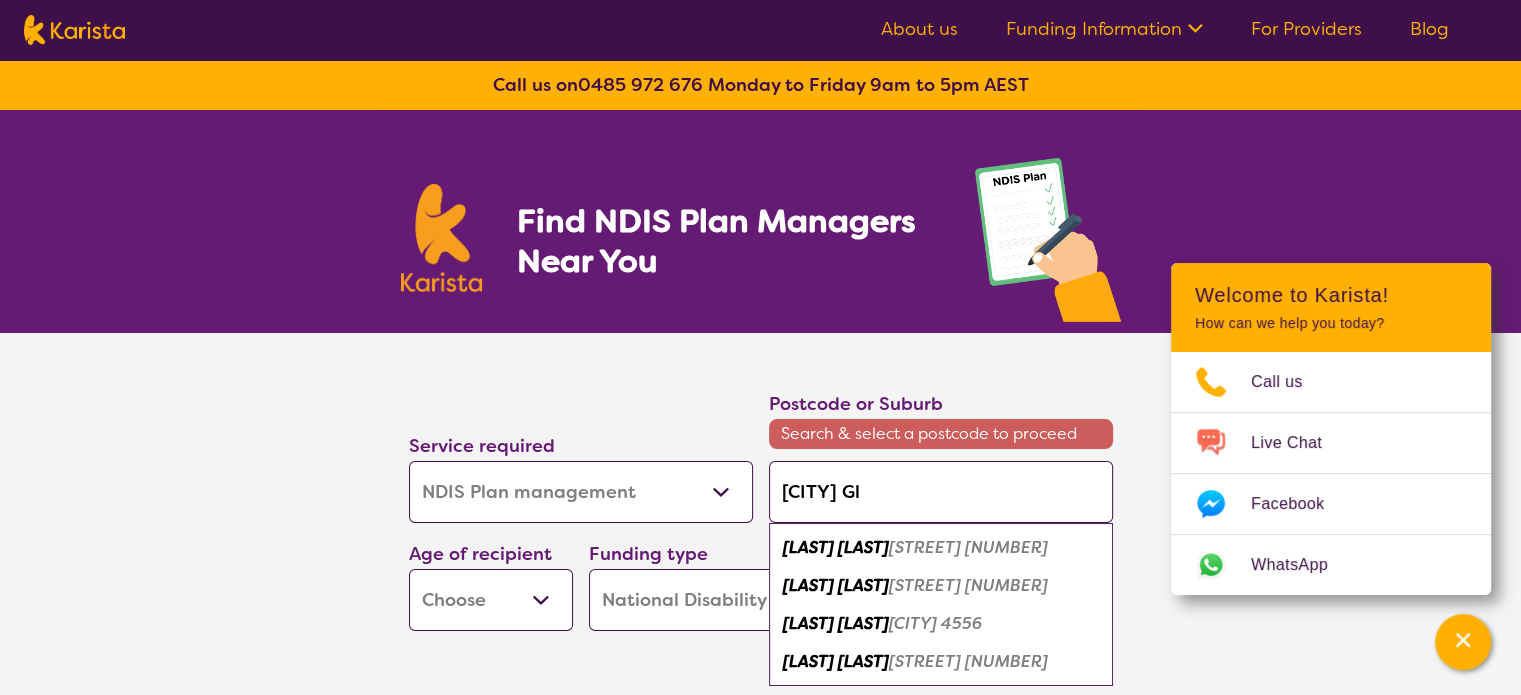 type on "[CITY] Gle" 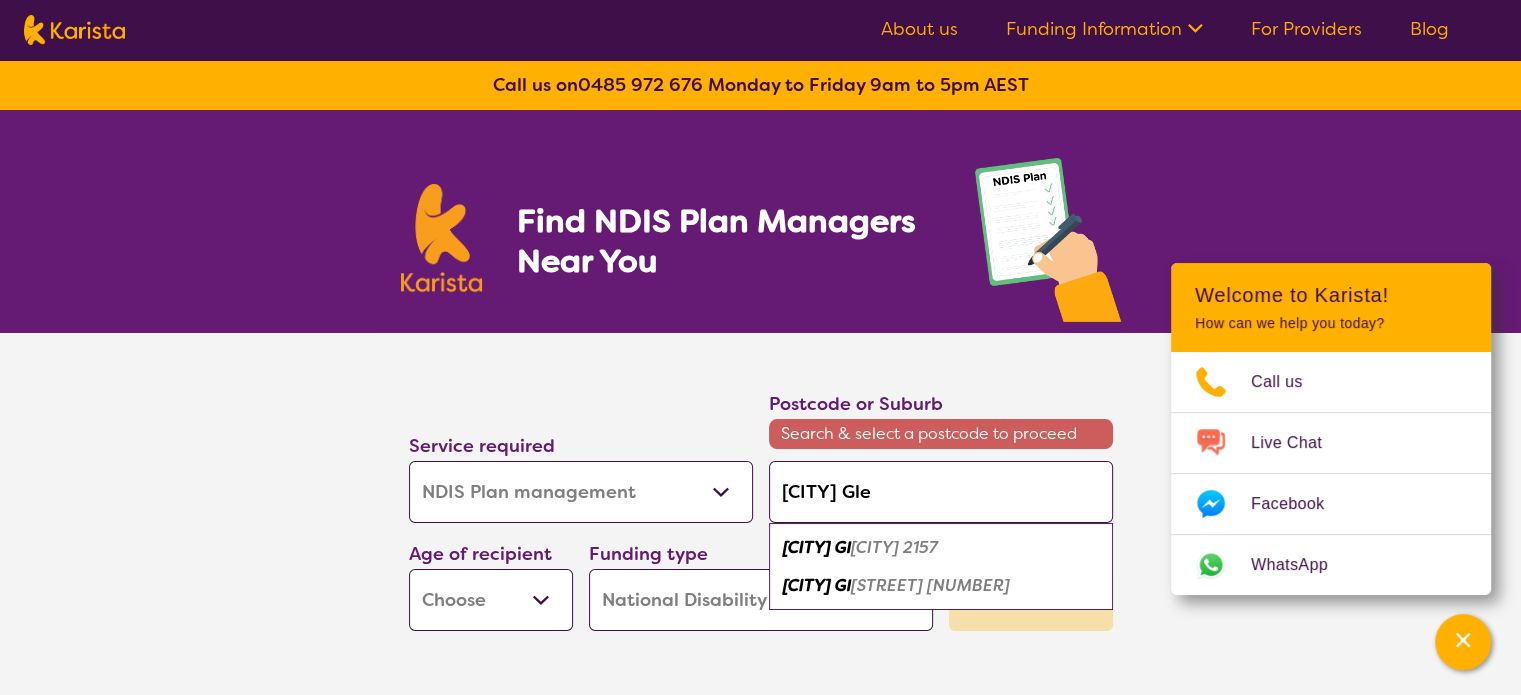 type on "[LAST] [LAST]" 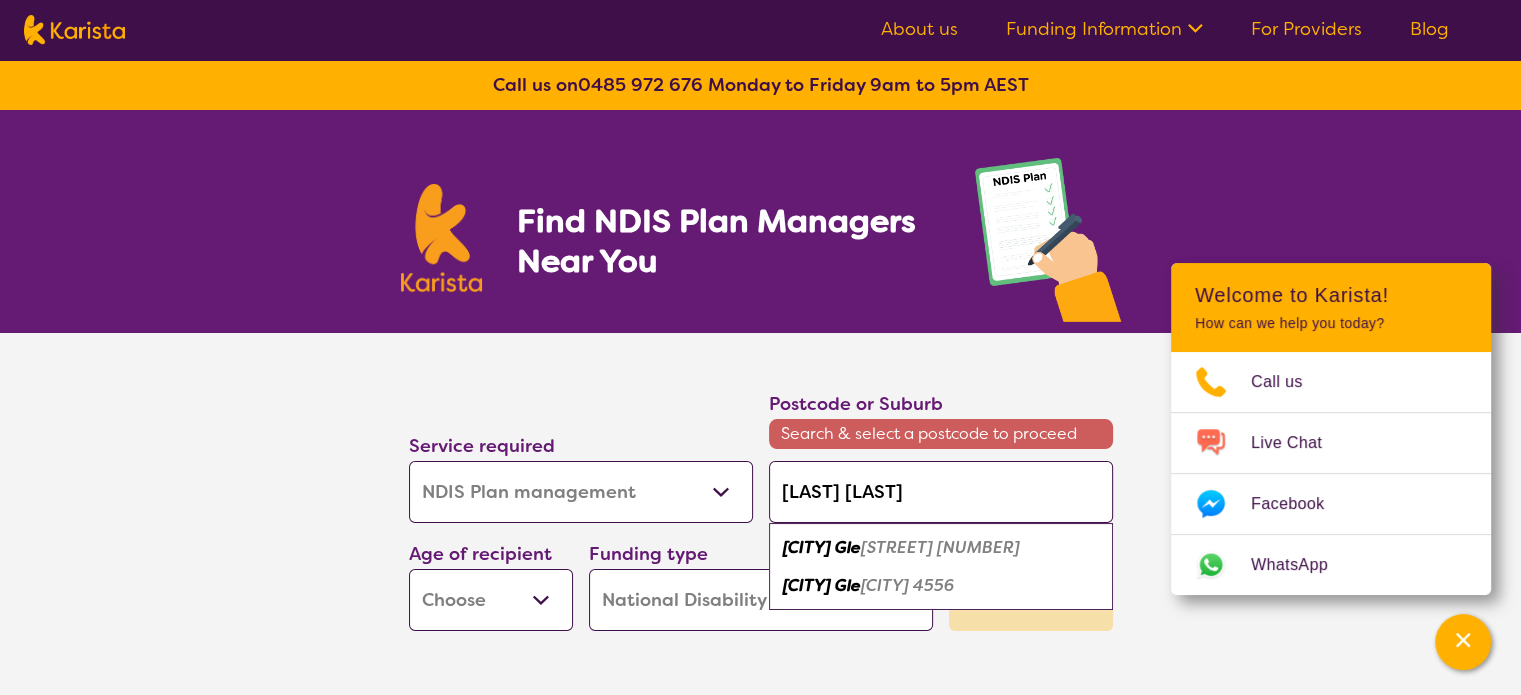 type on "[LAST] [LAST]" 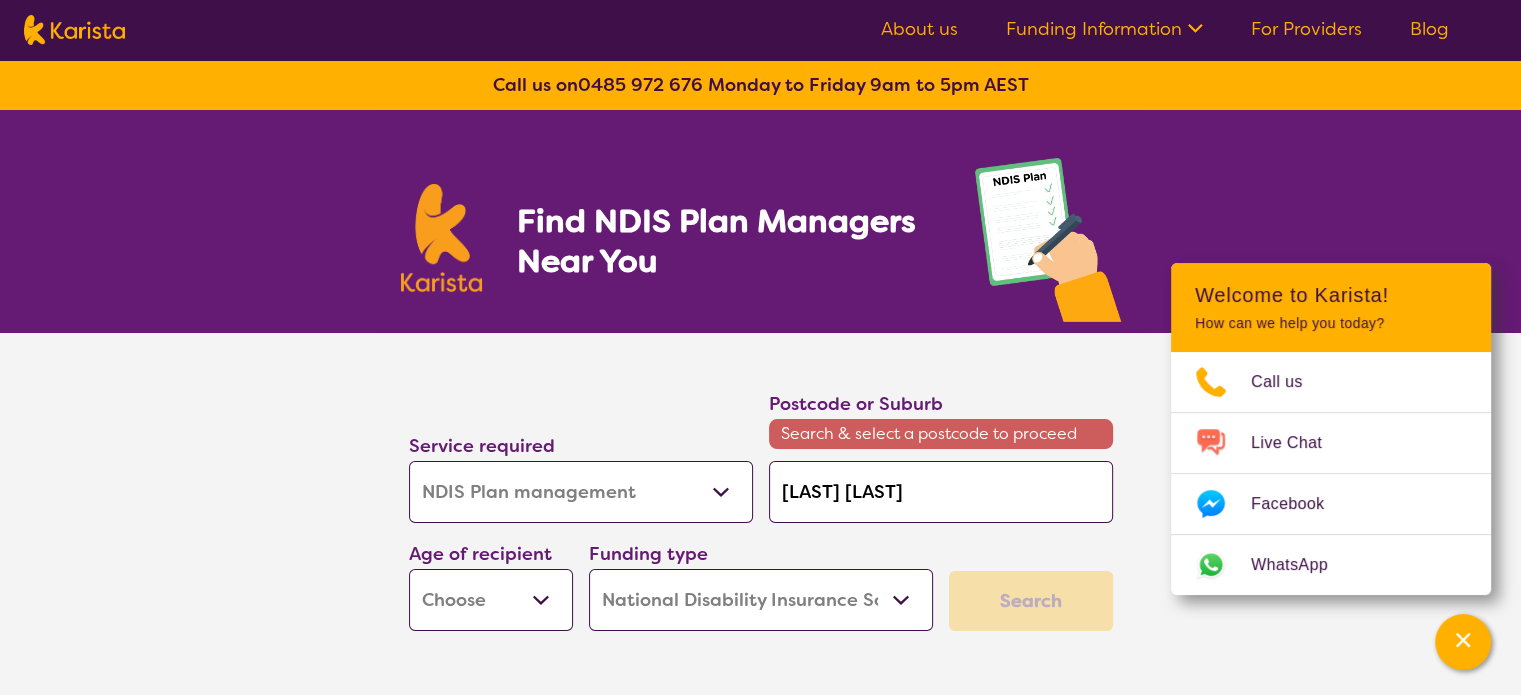 type on "[LAST] [LAST]" 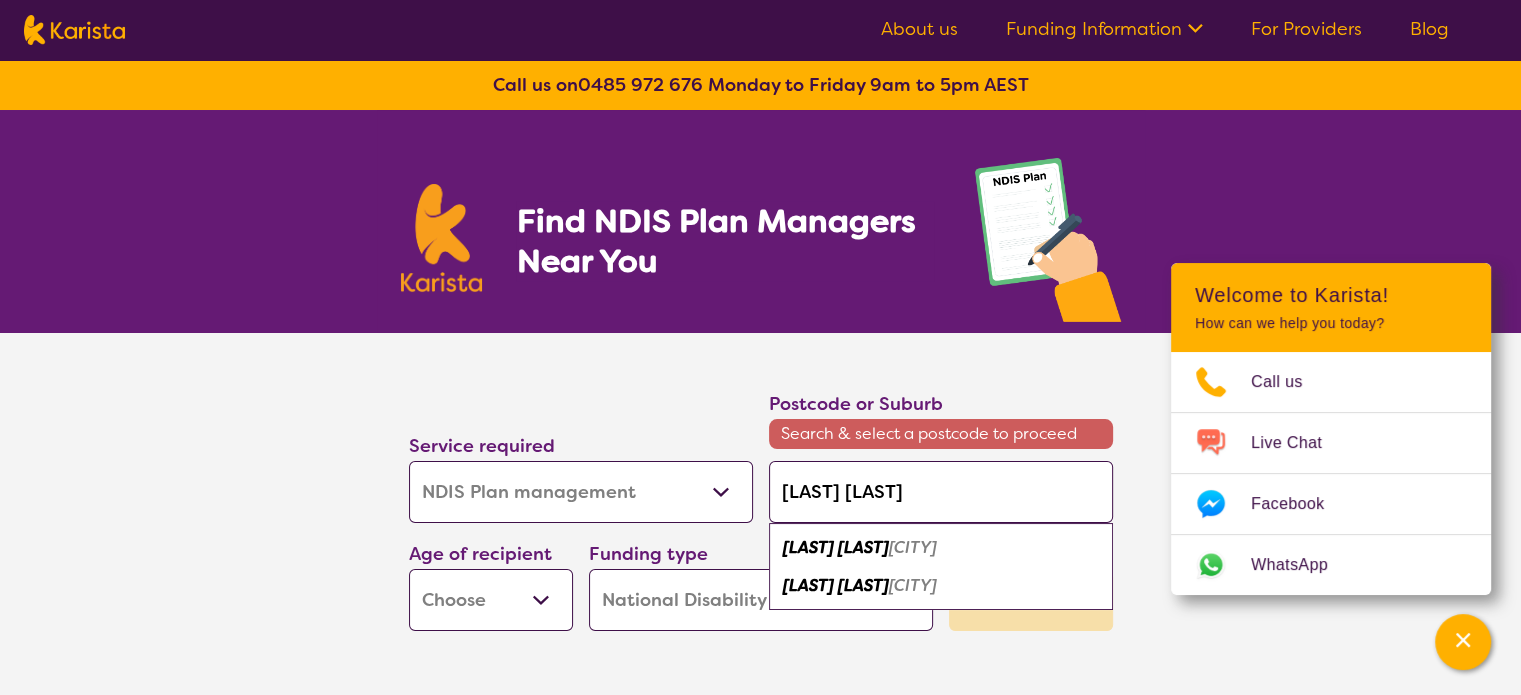 click on "[LAST] [LAST]" at bounding box center [836, 585] 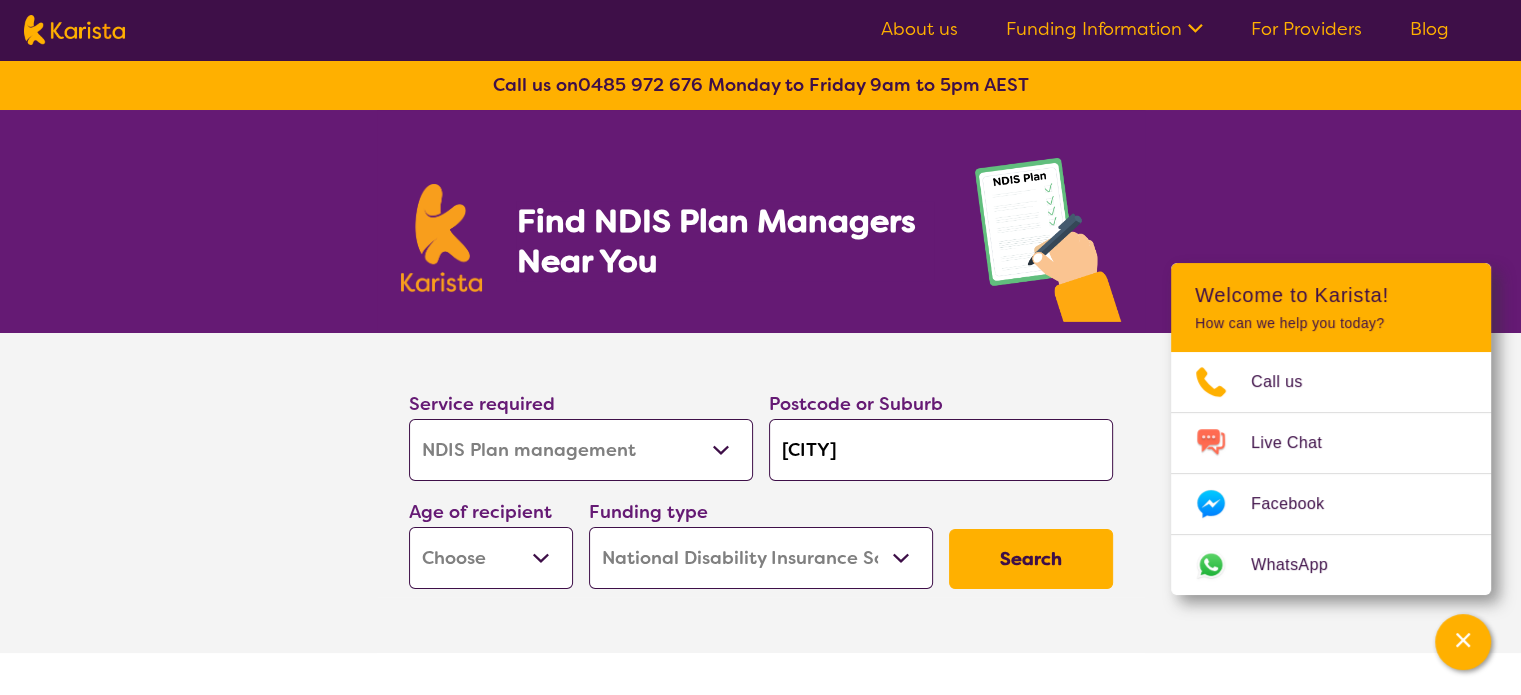 click on "Early Childhood - 0 to 9 Child - 10 to 11 Adolescent - 12 to 17 Adult - 18 to 64 Aged - 65+" at bounding box center (491, 558) 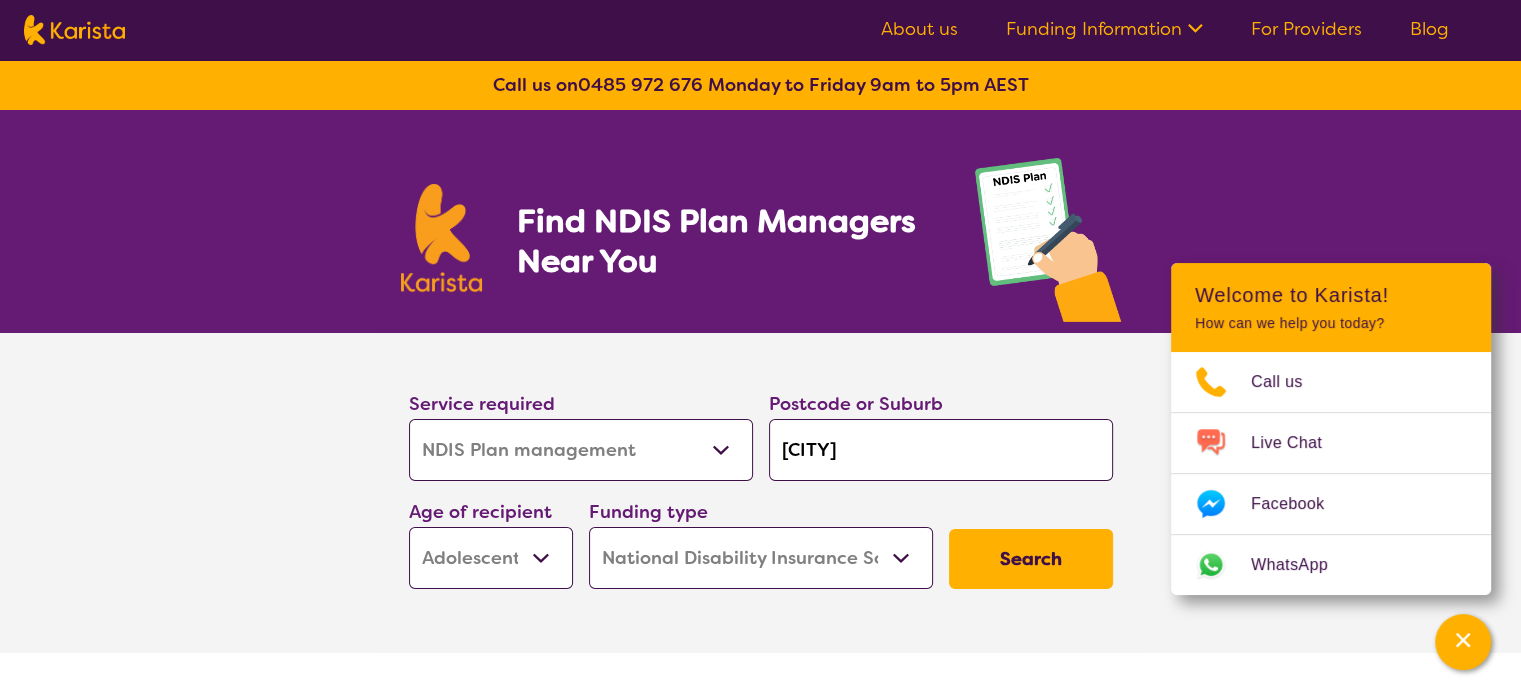 click on "Early Childhood - 0 to 9 Child - 10 to 11 Adolescent - 12 to 17 Adult - 18 to 64 Aged - 65+" at bounding box center [491, 558] 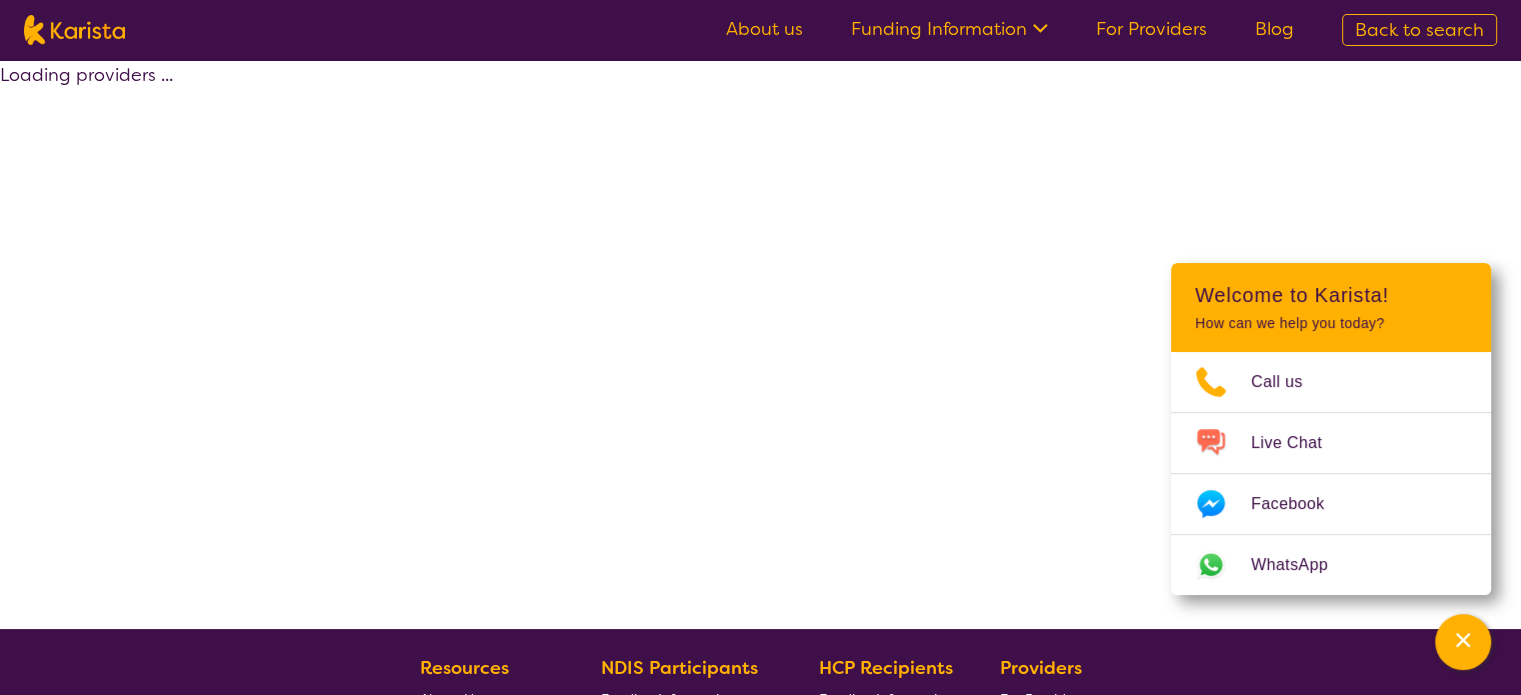 select on "by_score" 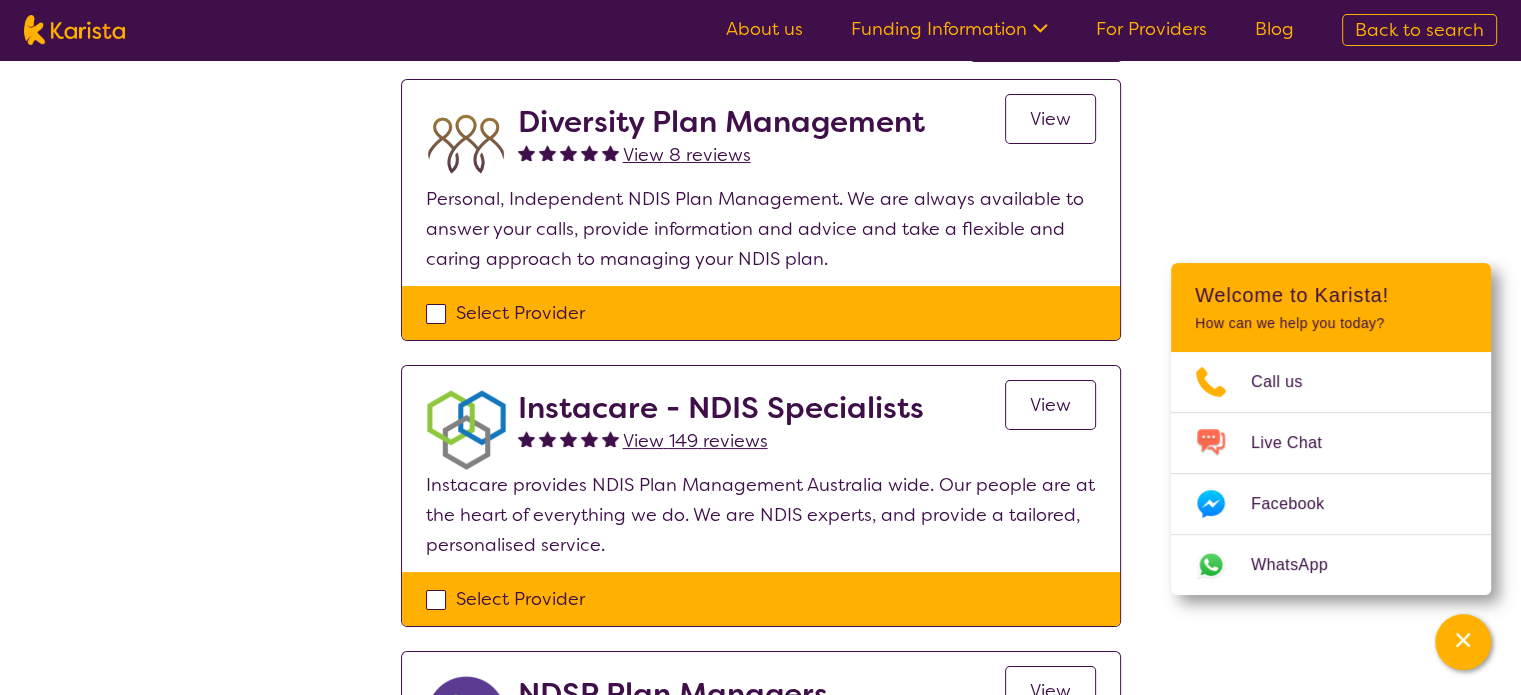 scroll, scrollTop: 254, scrollLeft: 0, axis: vertical 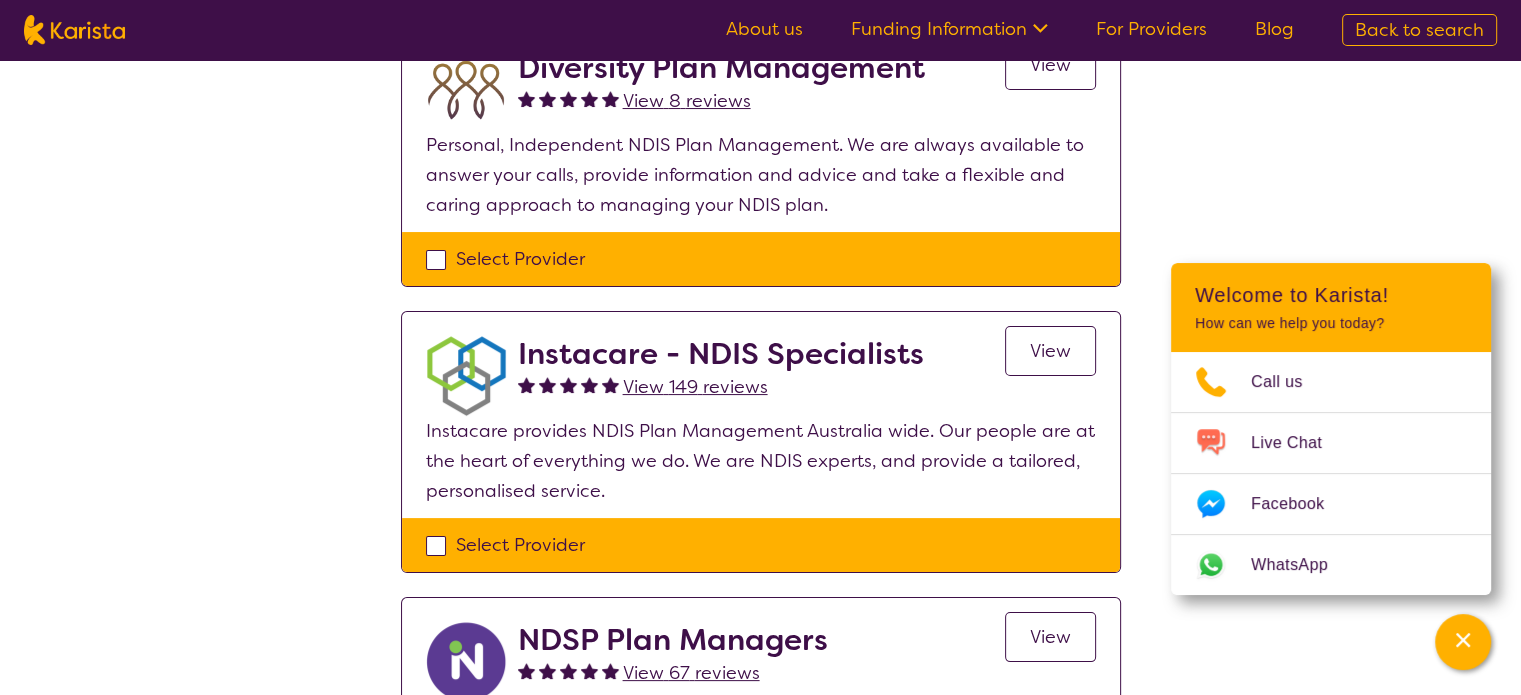 click on "View" at bounding box center [1050, 351] 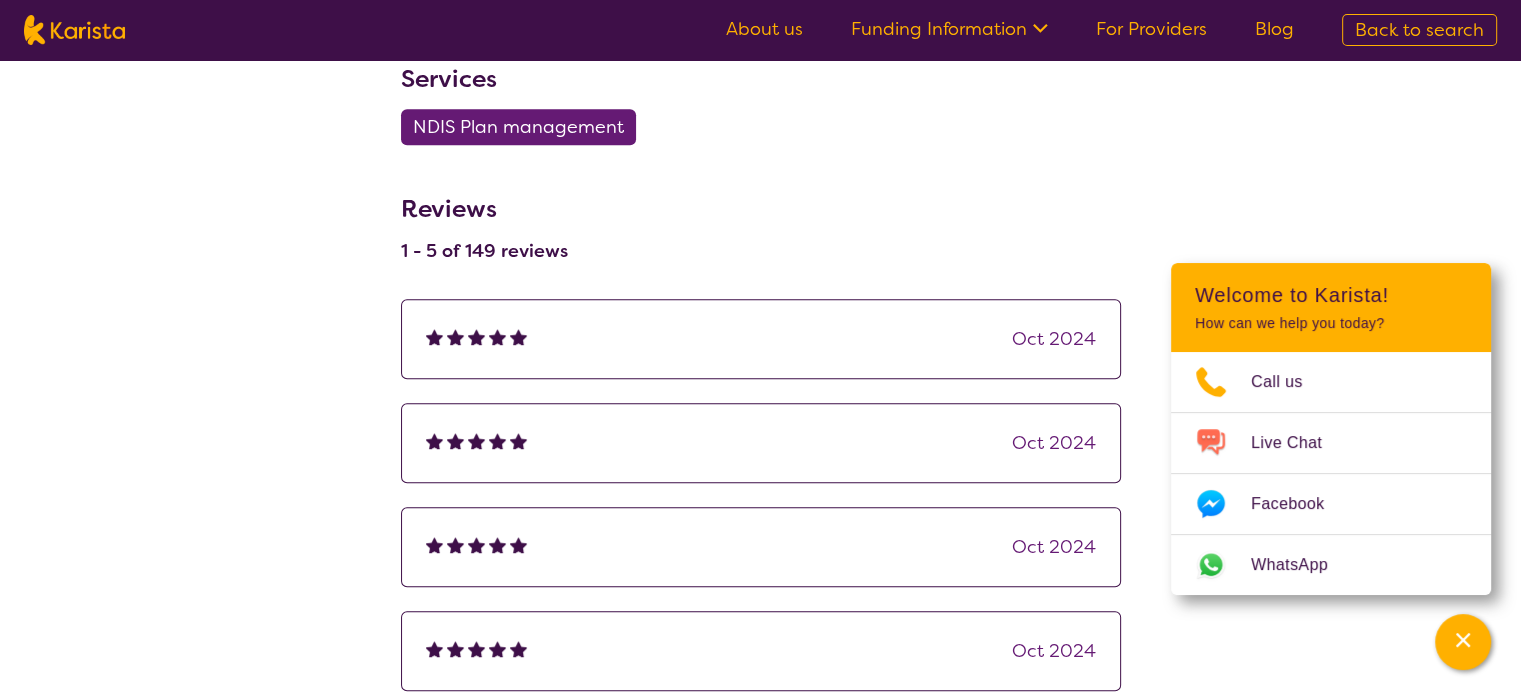 scroll, scrollTop: 1124, scrollLeft: 0, axis: vertical 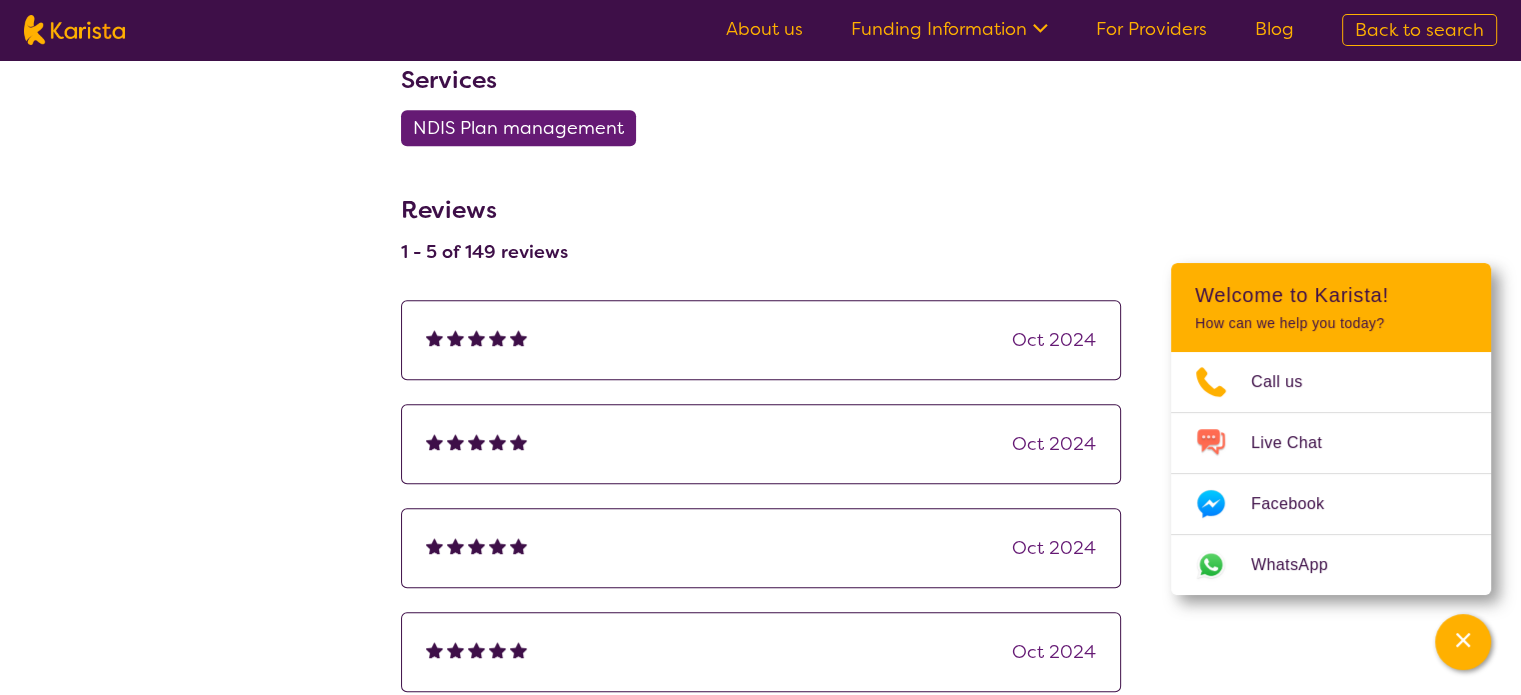 click at bounding box center (455, 337) 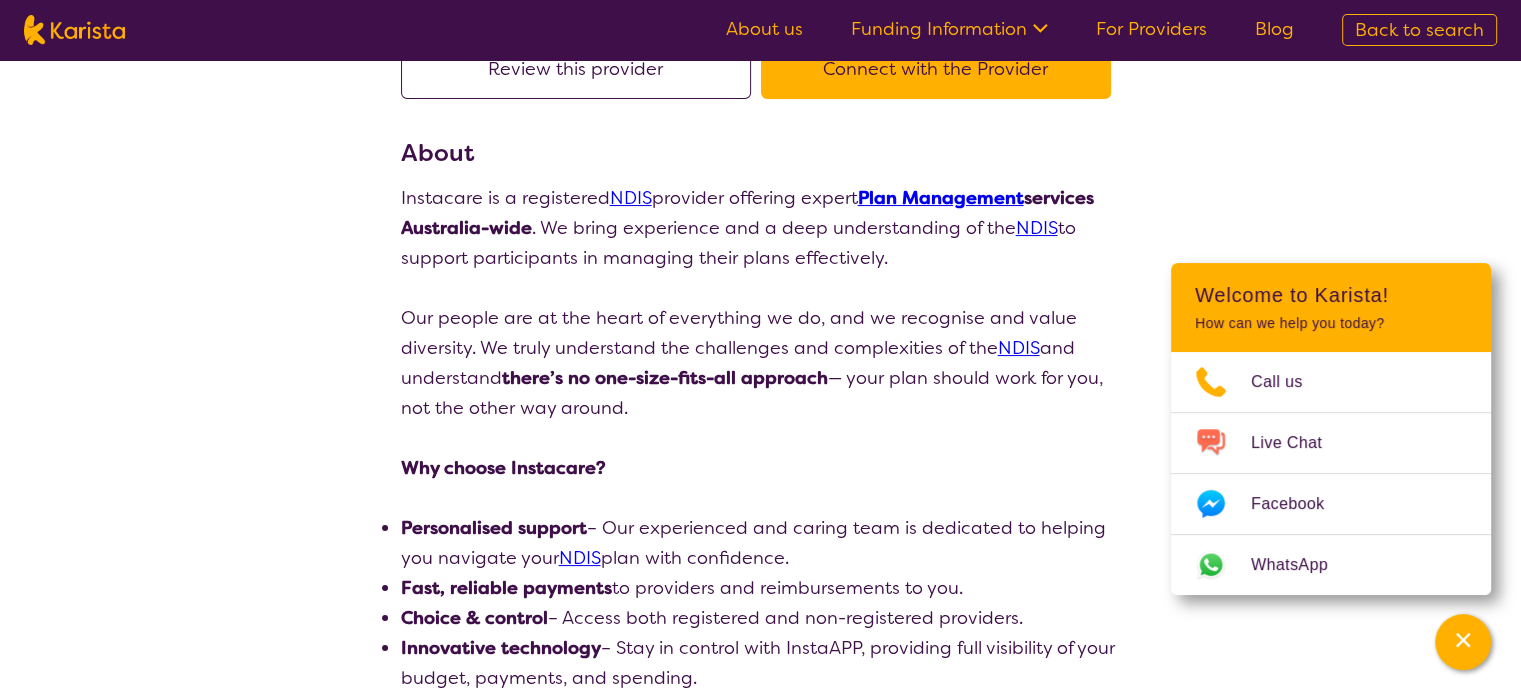 scroll, scrollTop: 0, scrollLeft: 0, axis: both 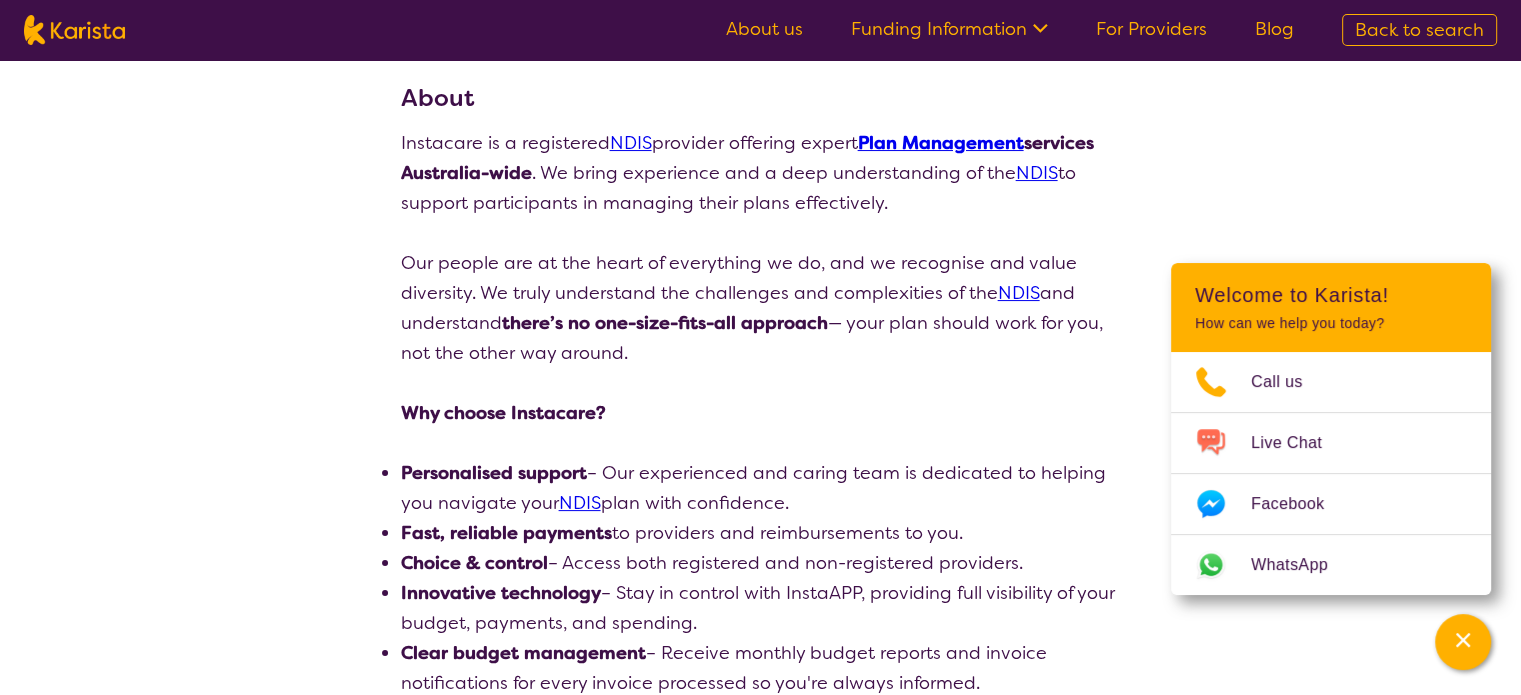 select on "by_score" 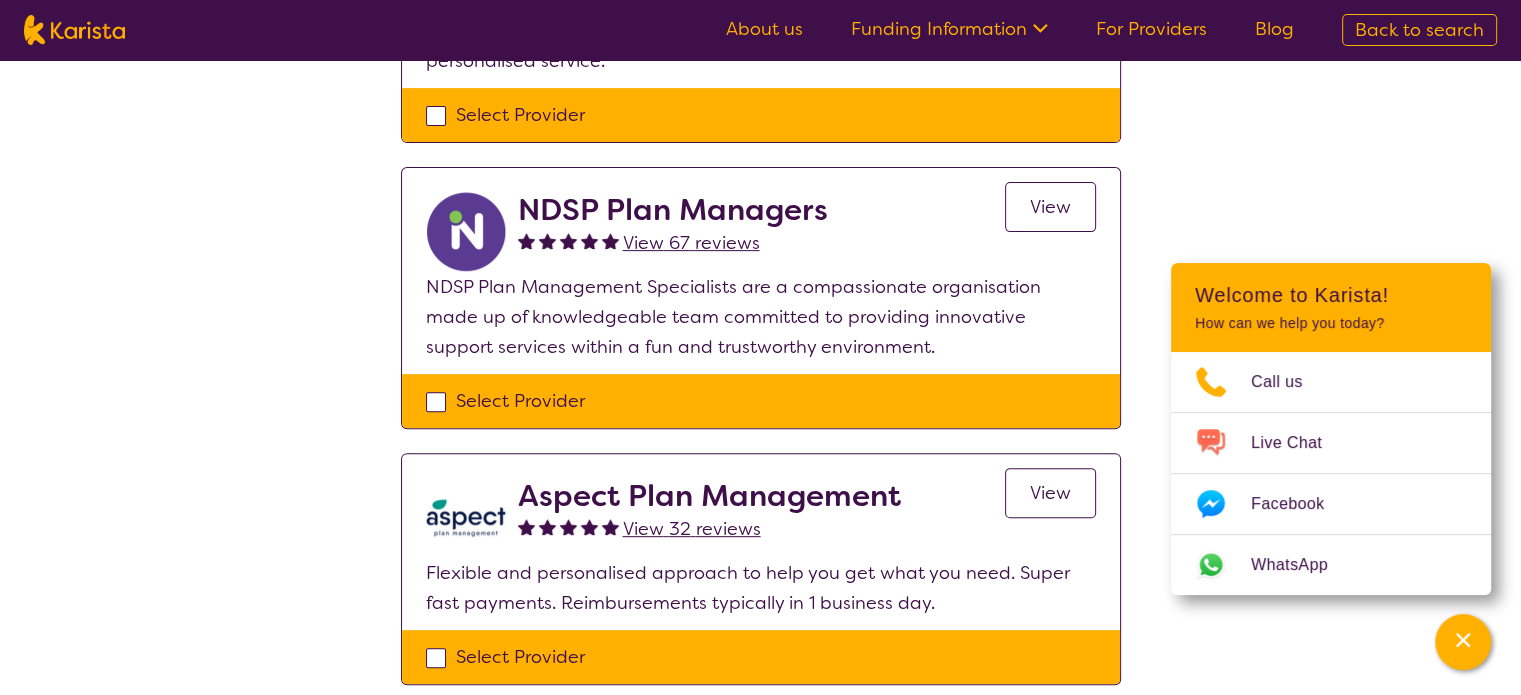 scroll, scrollTop: 683, scrollLeft: 0, axis: vertical 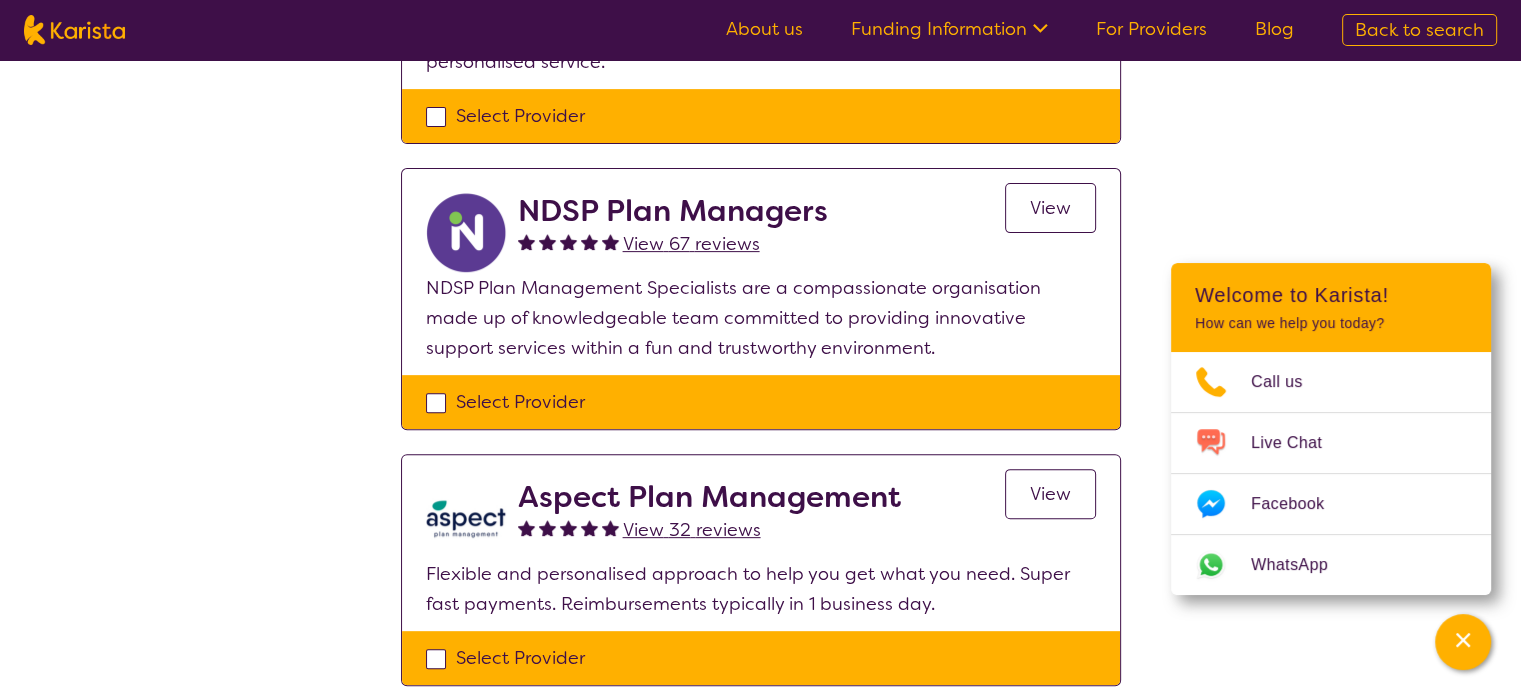 click on "View   67   reviews" at bounding box center [691, 244] 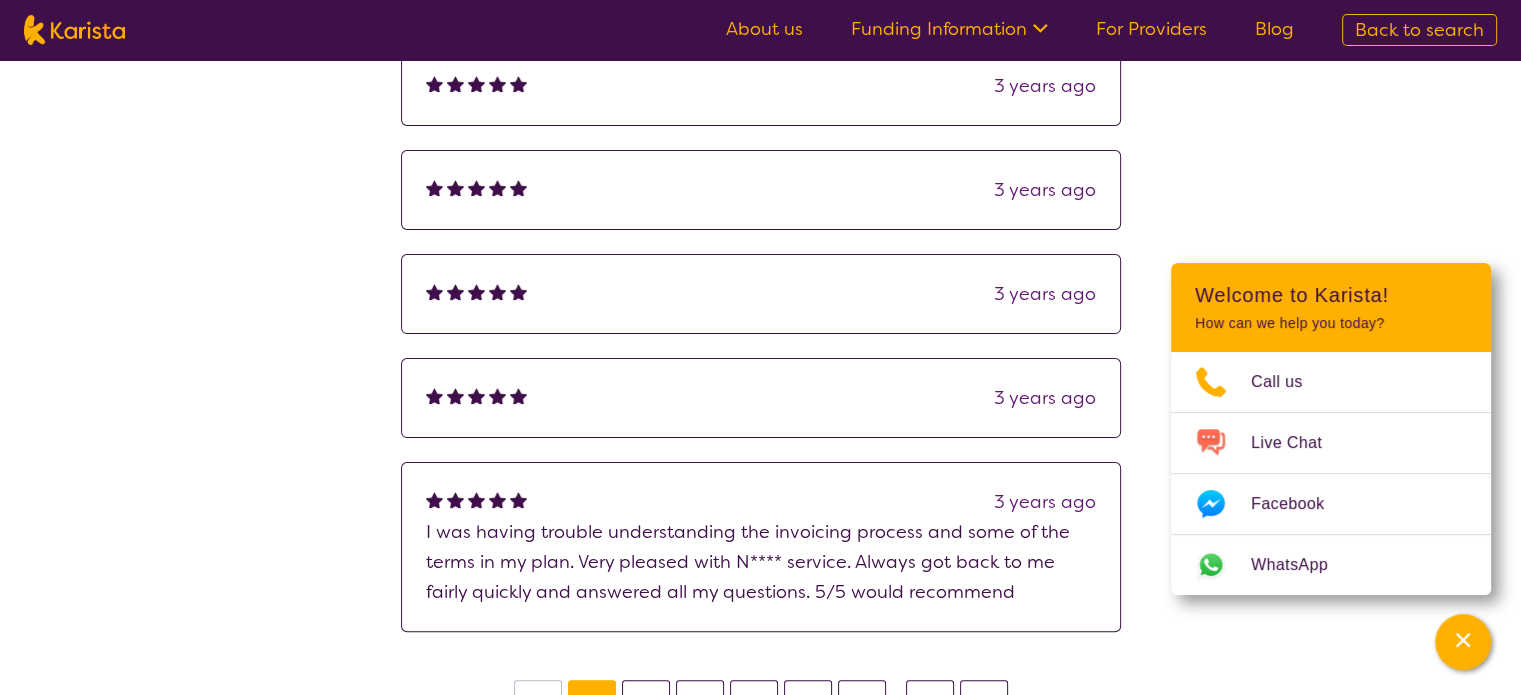 scroll, scrollTop: 0, scrollLeft: 0, axis: both 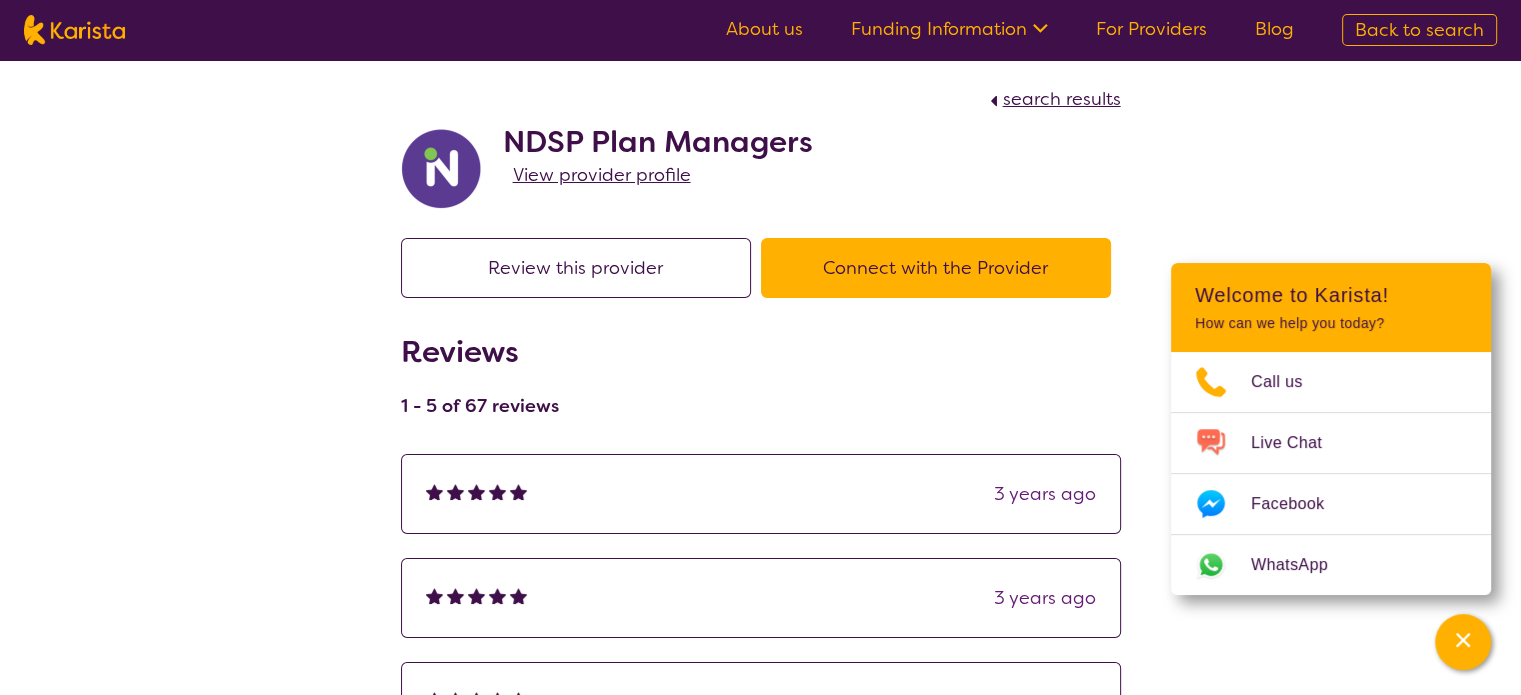 select on "by_score" 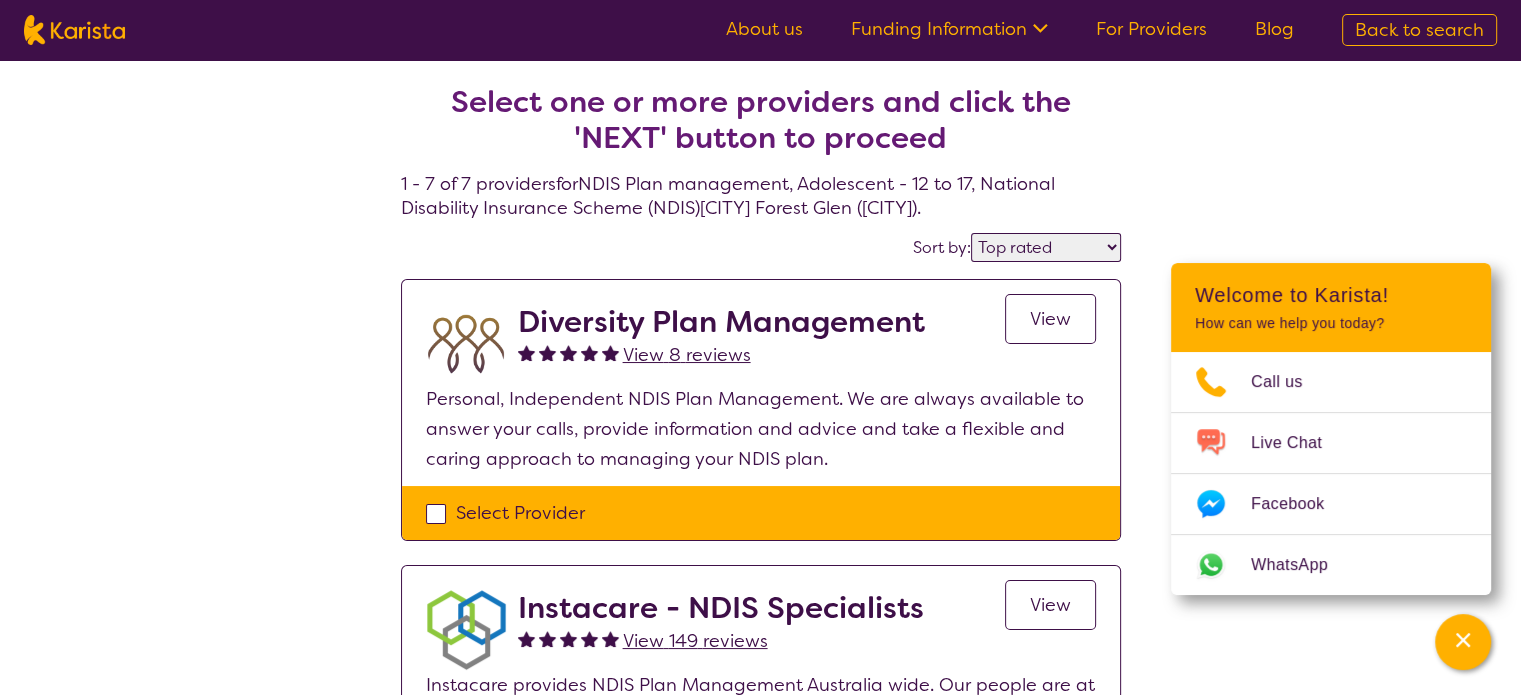 scroll, scrollTop: 683, scrollLeft: 0, axis: vertical 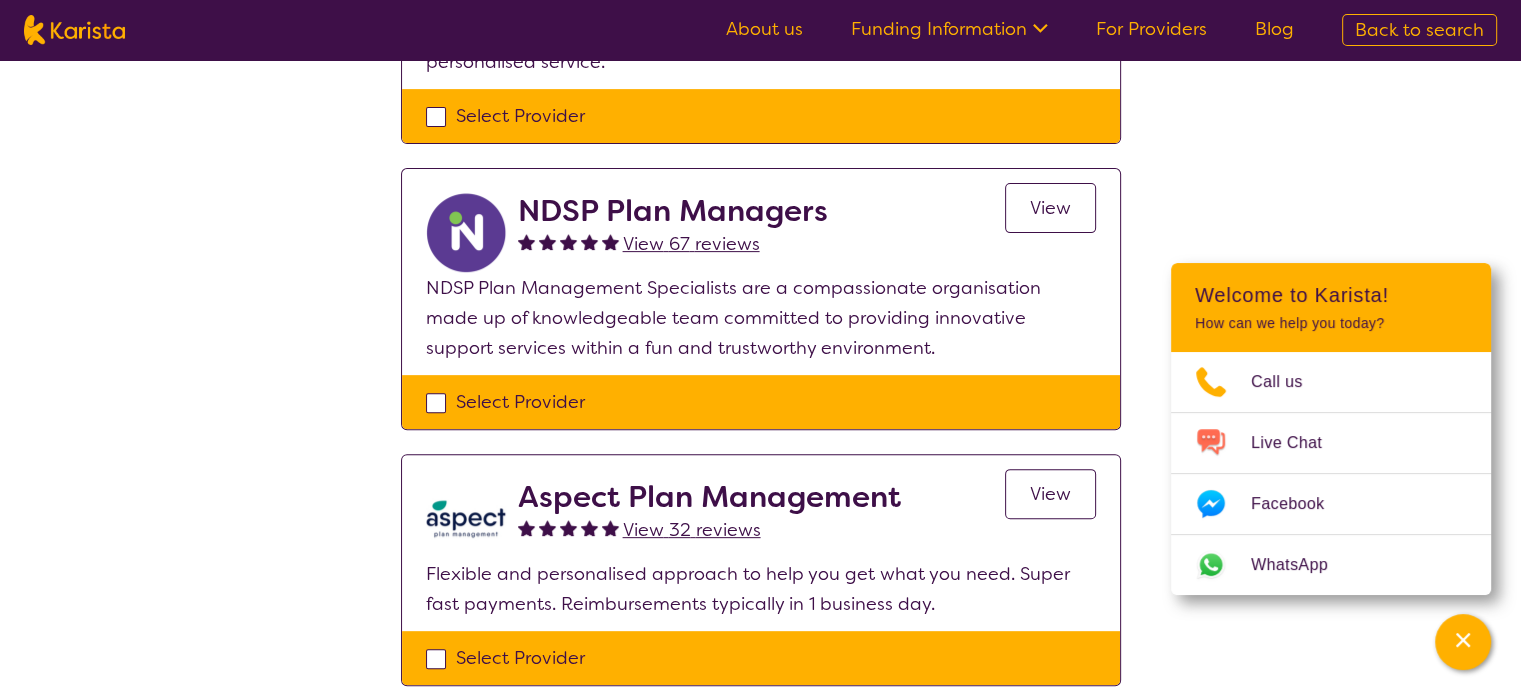 click on "View   32   reviews" at bounding box center (692, 530) 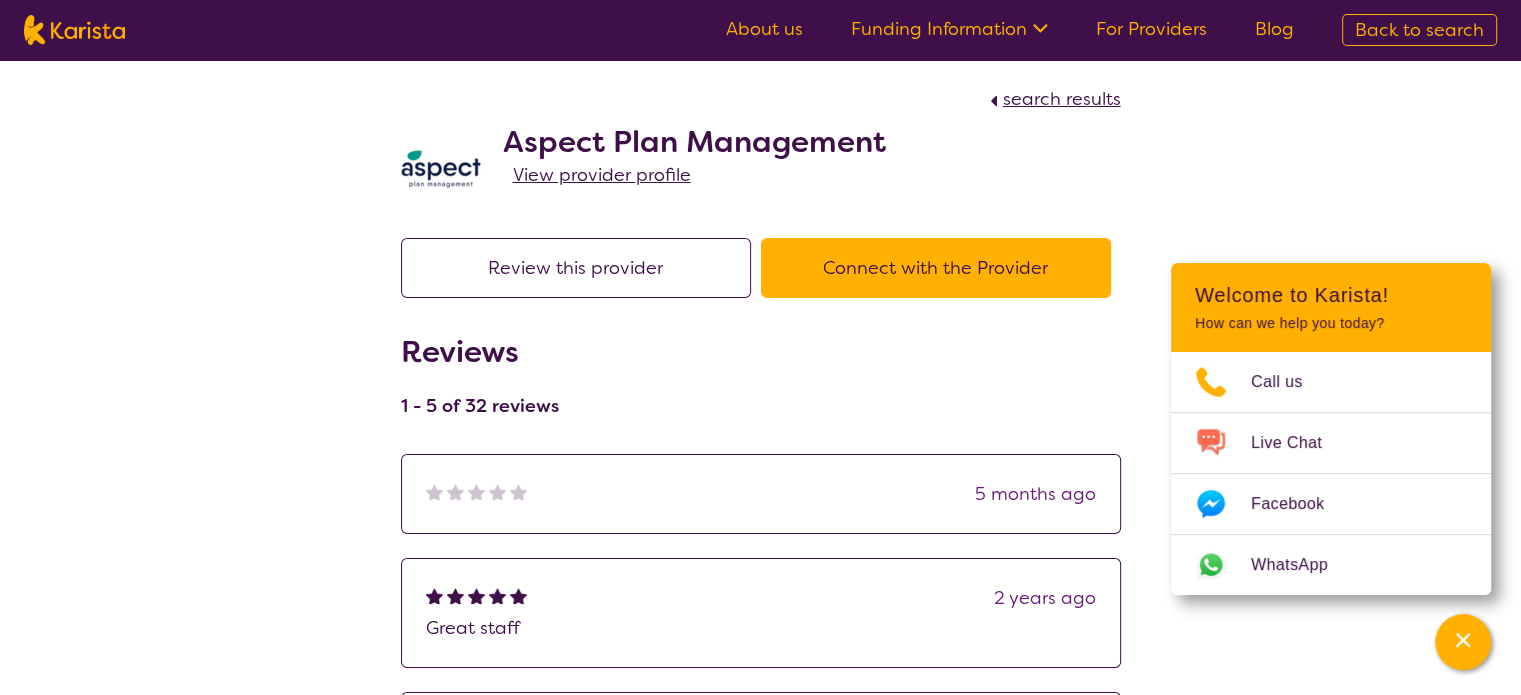 click on "View provider profile" at bounding box center (602, 175) 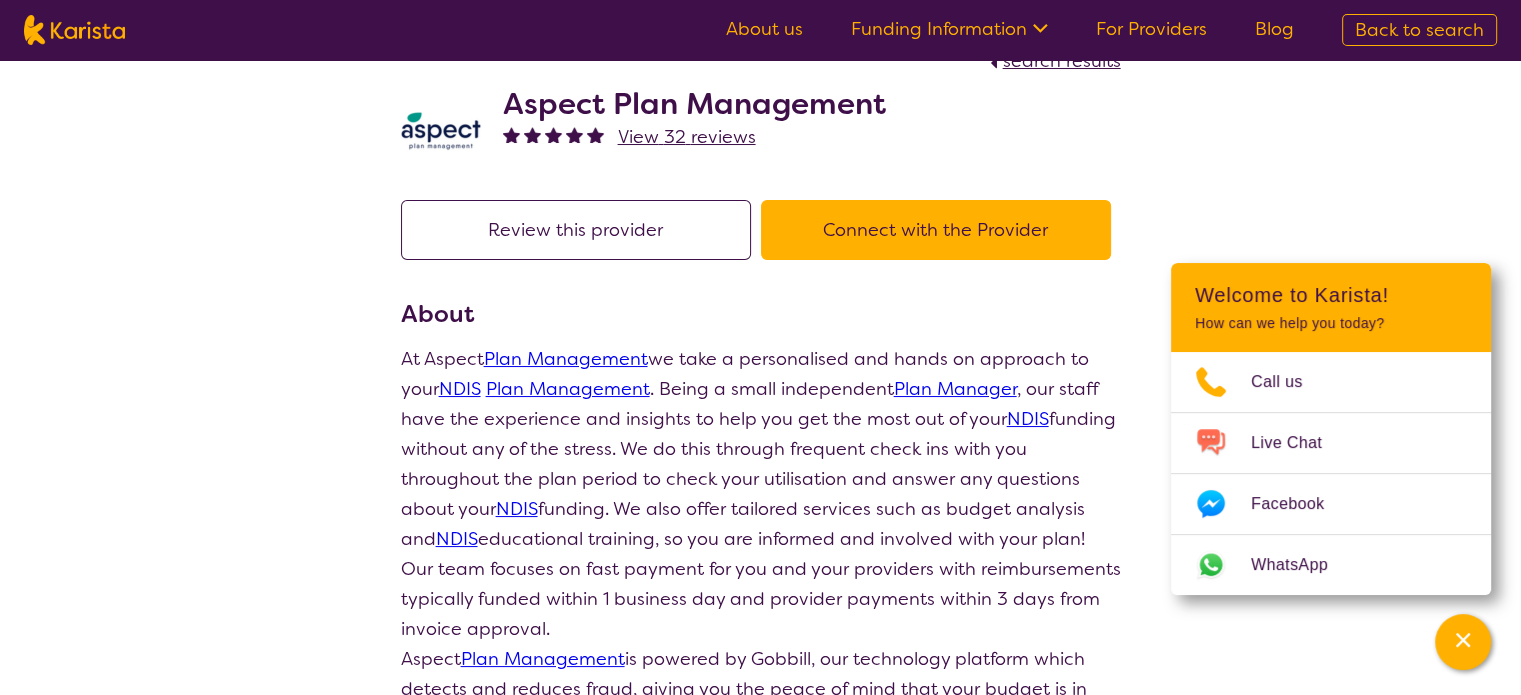 scroll, scrollTop: 0, scrollLeft: 0, axis: both 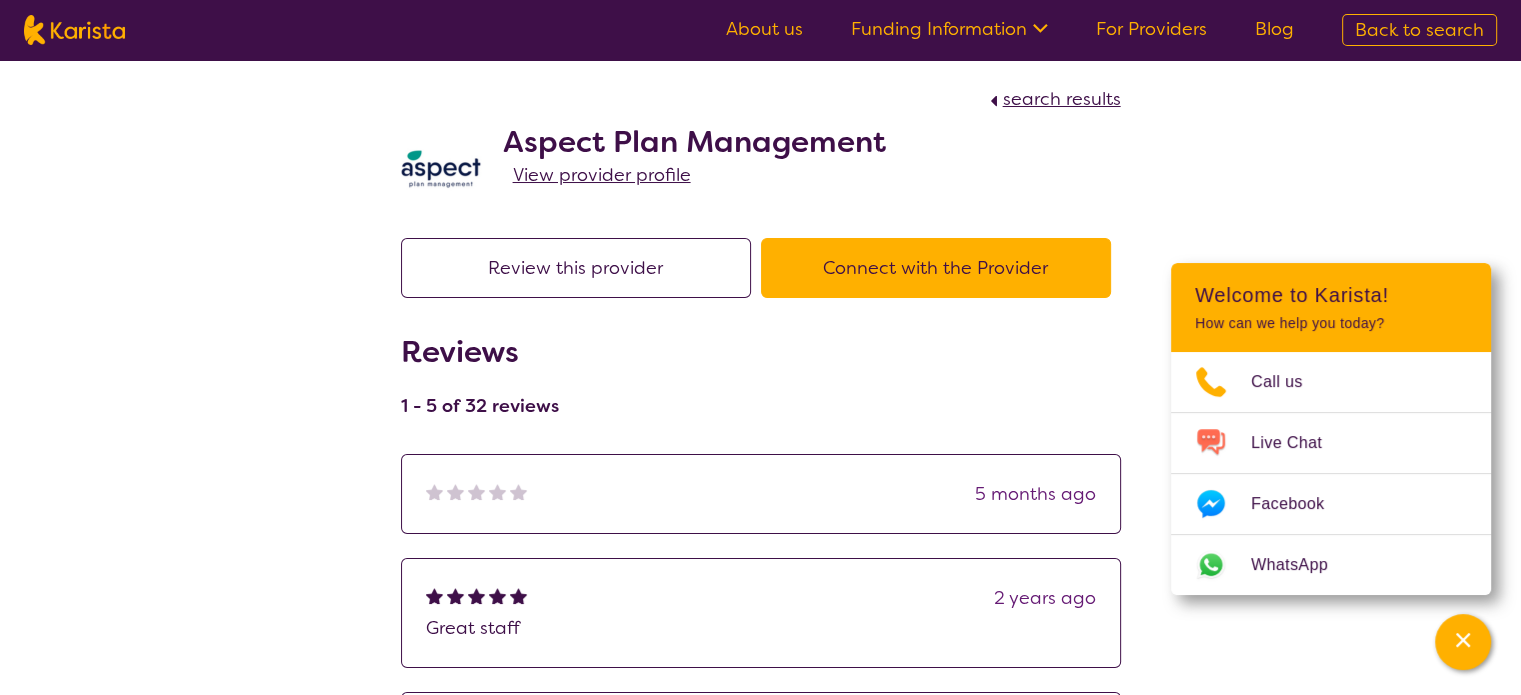 select on "by_score" 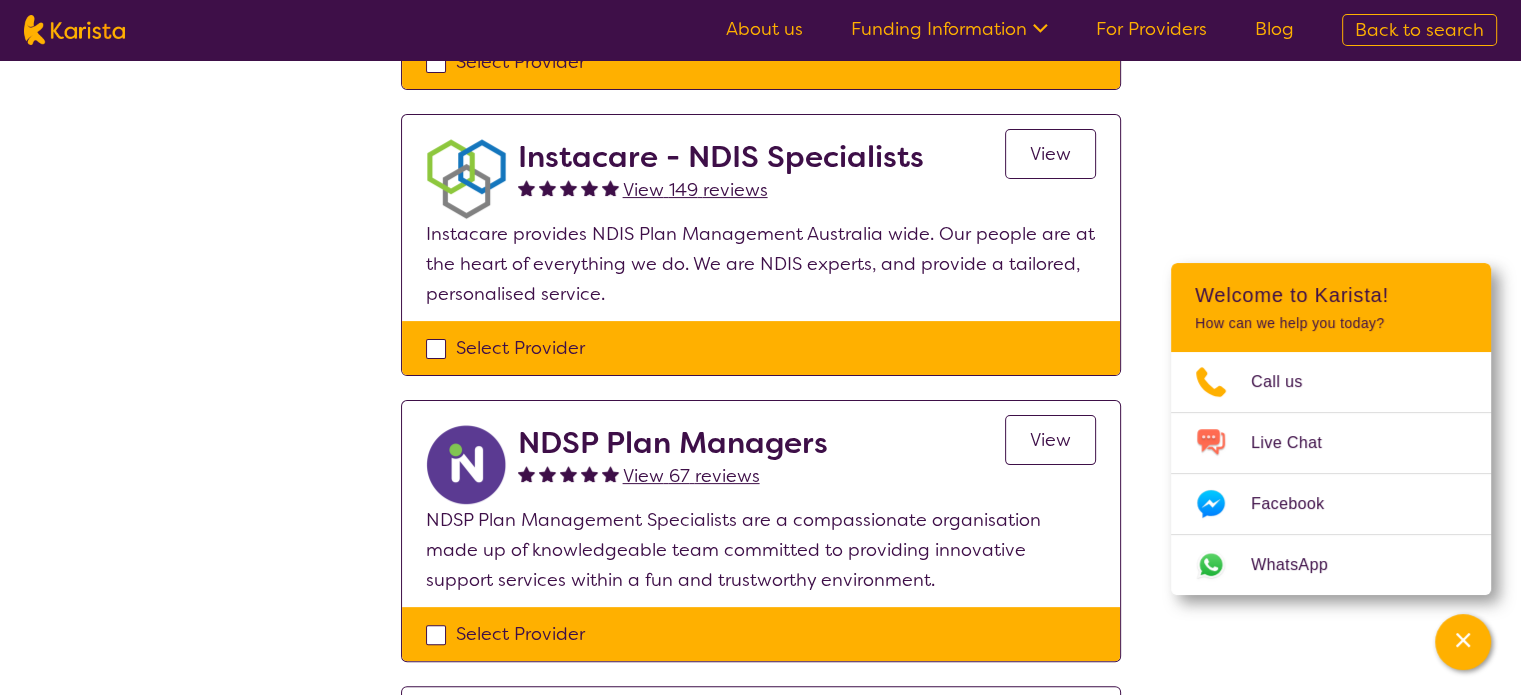 scroll, scrollTop: 448, scrollLeft: 0, axis: vertical 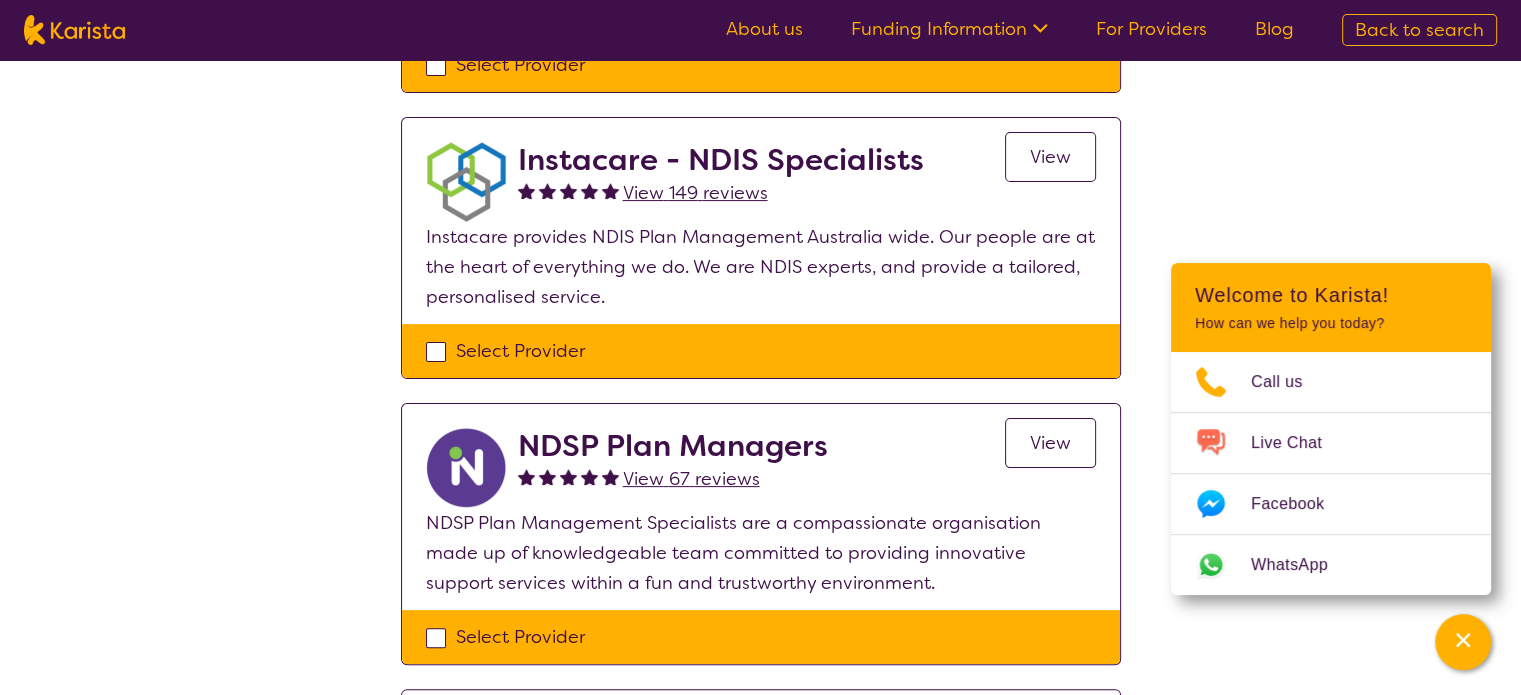 click on "View   149   reviews" at bounding box center [695, 193] 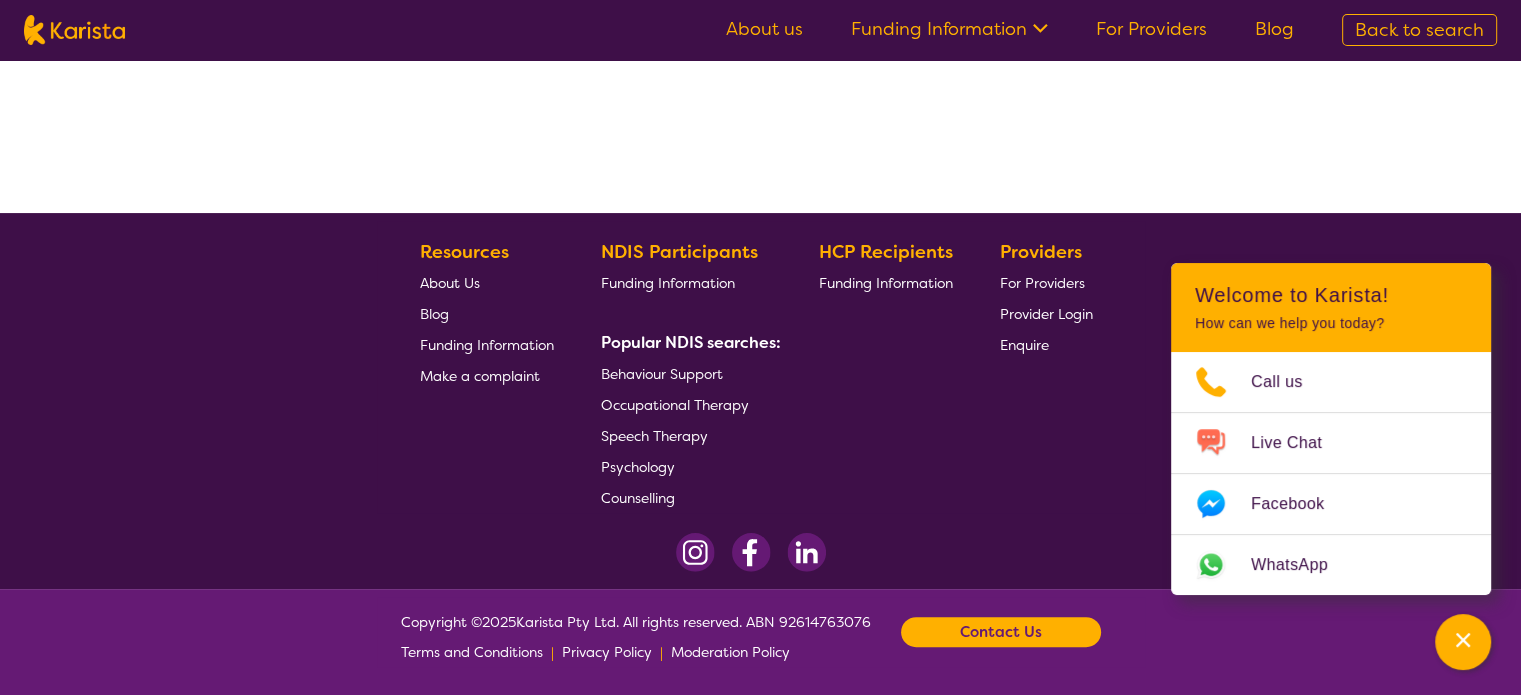 scroll, scrollTop: 0, scrollLeft: 0, axis: both 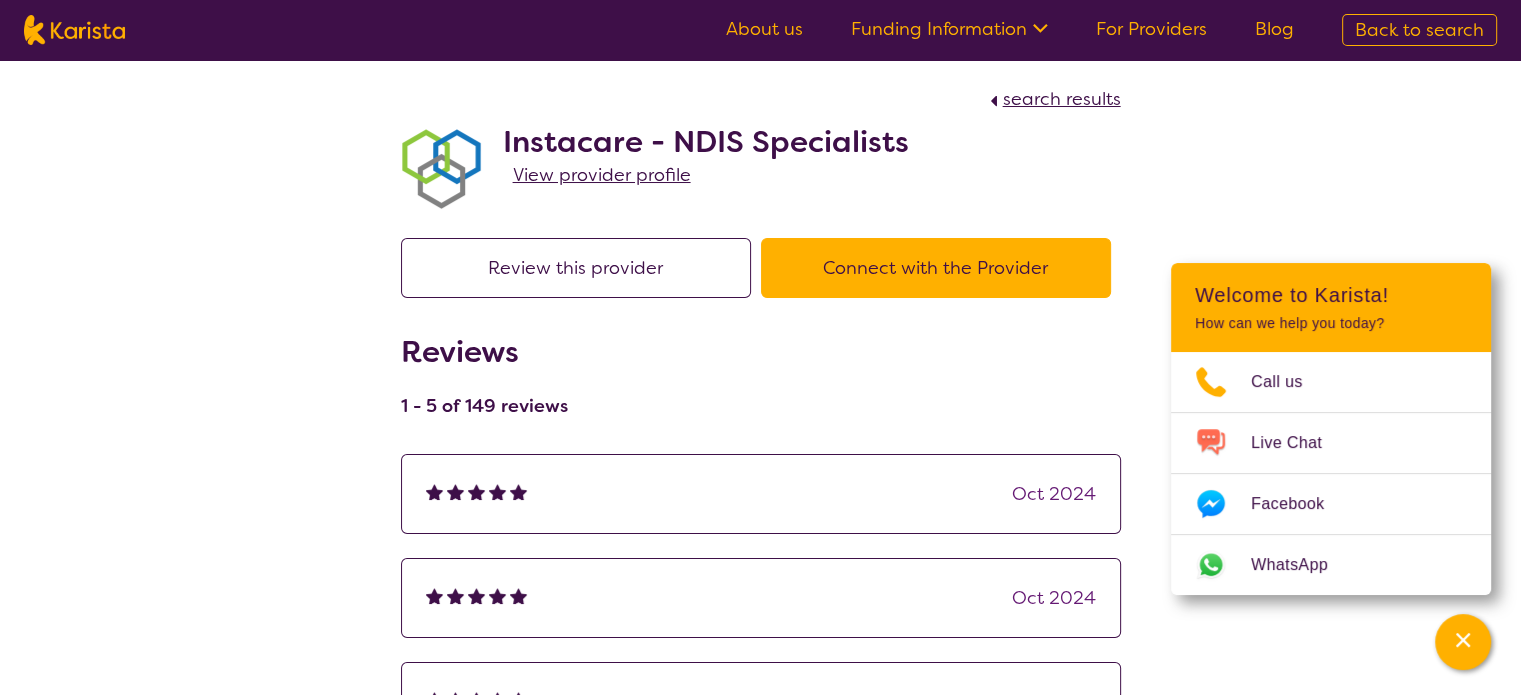 click on "View provider profile" at bounding box center [602, 175] 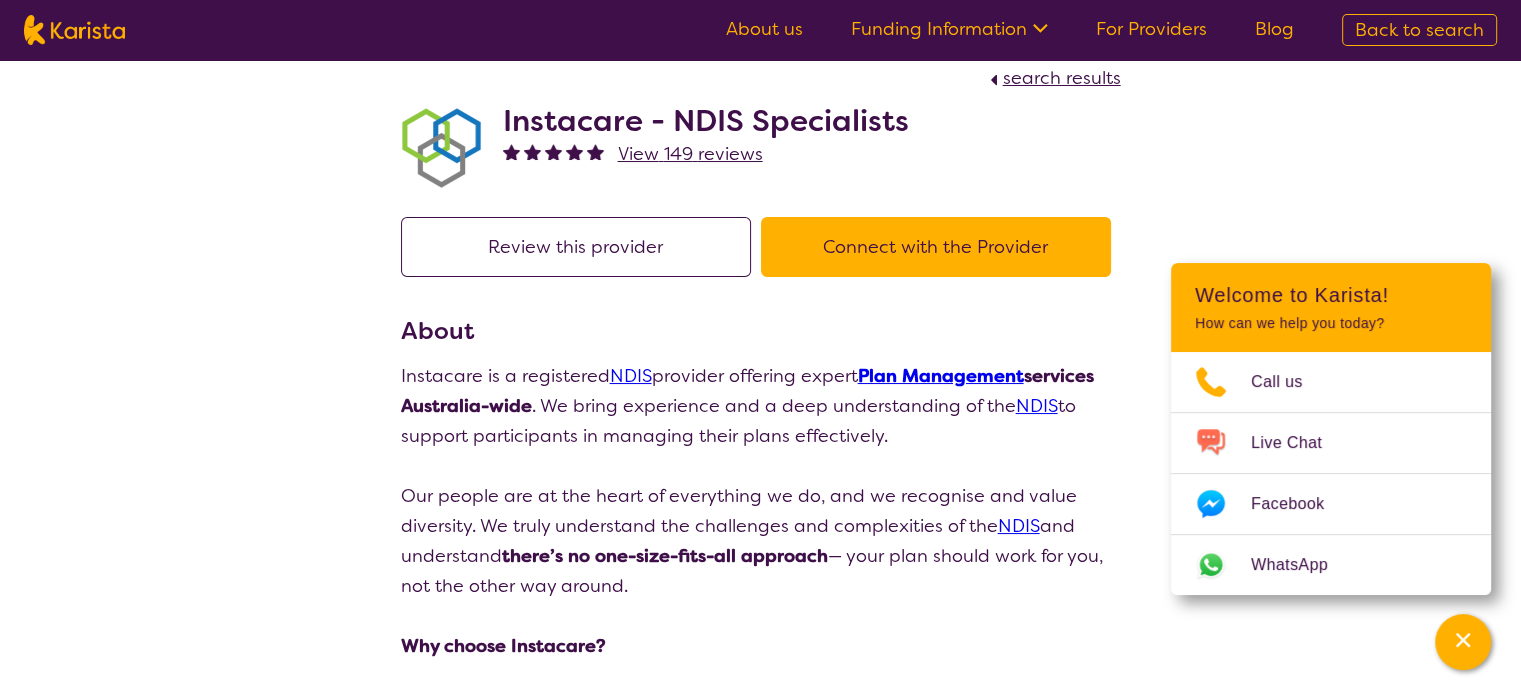 scroll, scrollTop: 0, scrollLeft: 0, axis: both 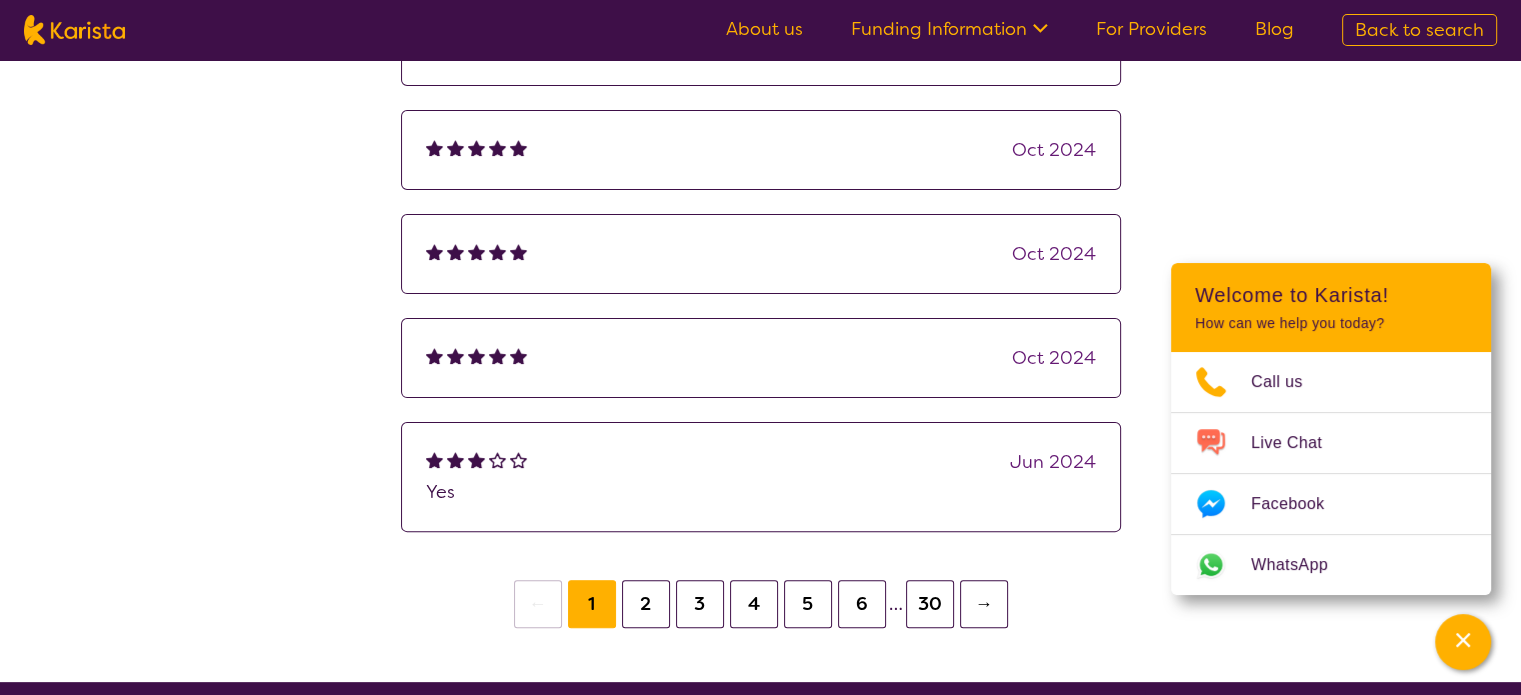select on "by_score" 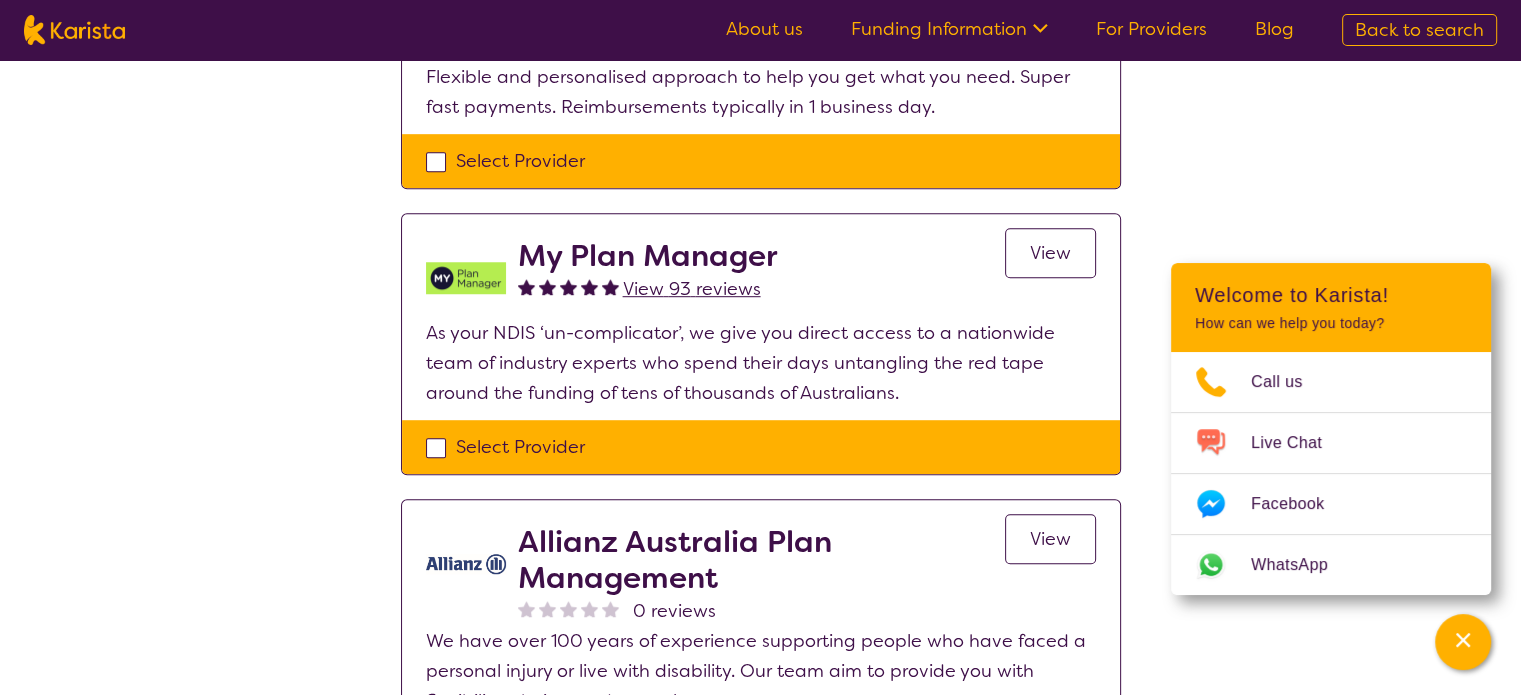 scroll, scrollTop: 1182, scrollLeft: 0, axis: vertical 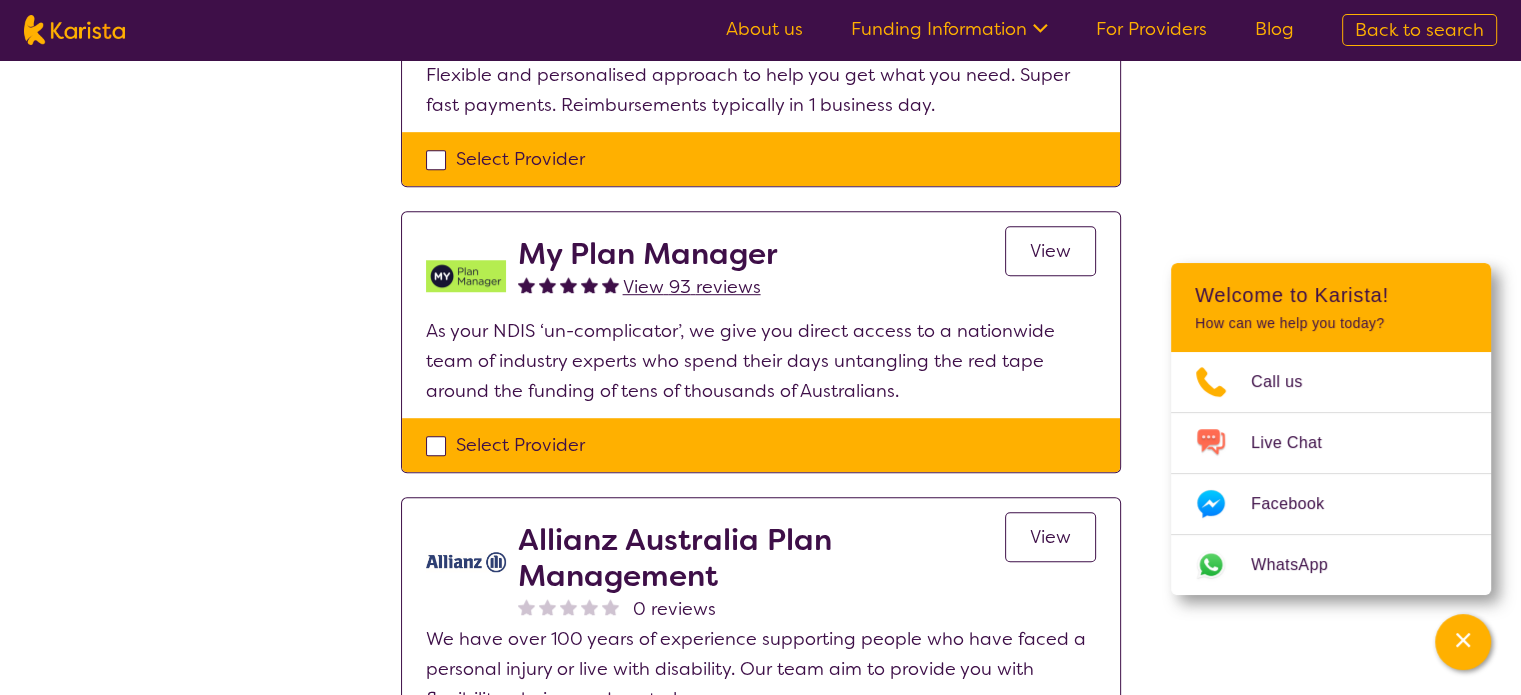 click on "View   93   reviews" at bounding box center [692, 287] 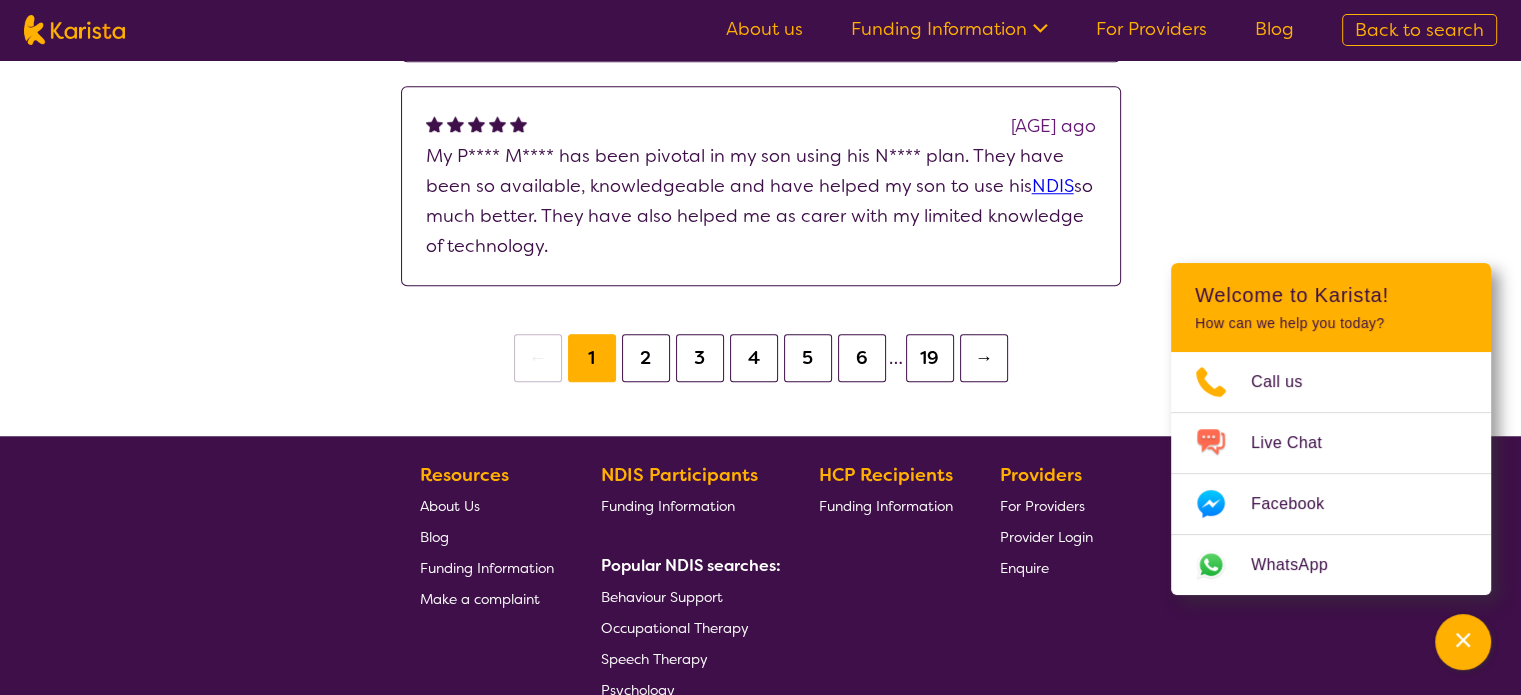 scroll, scrollTop: 1646, scrollLeft: 0, axis: vertical 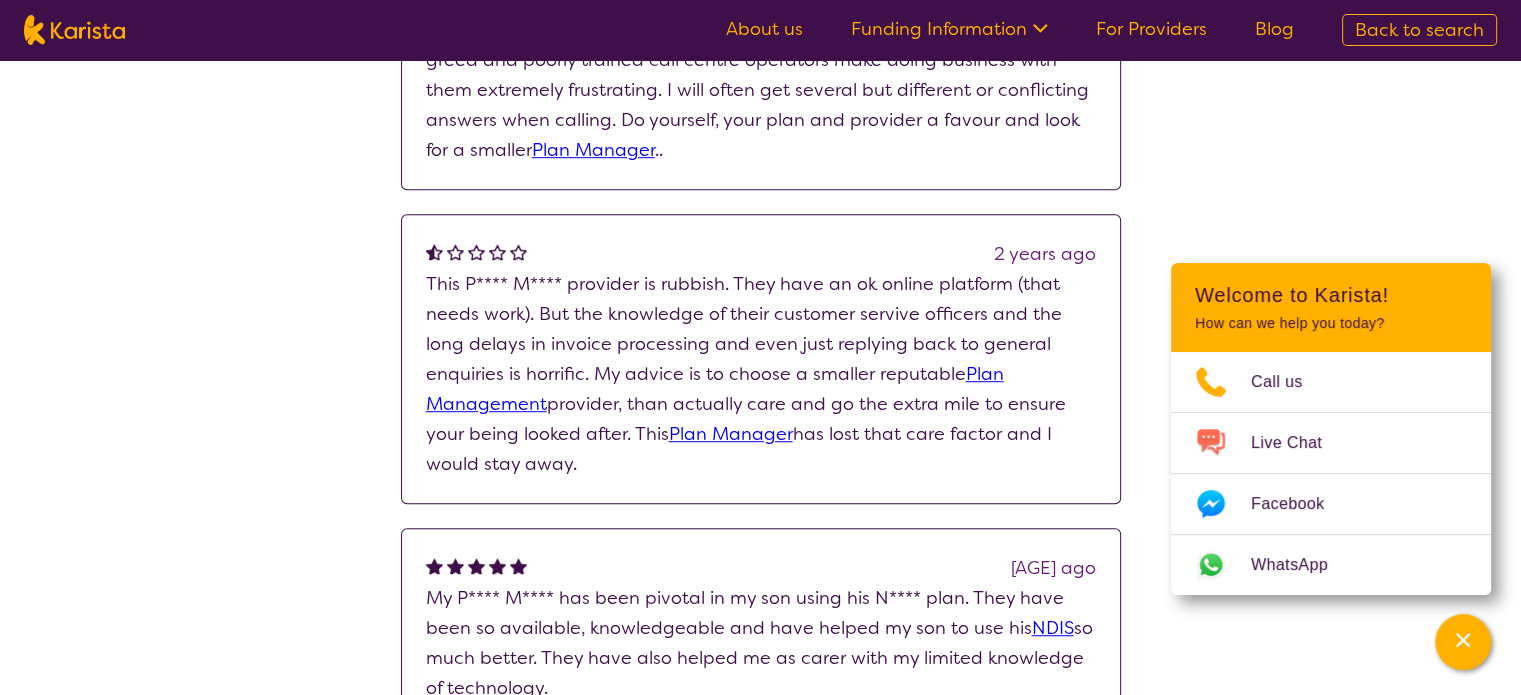 select on "by_score" 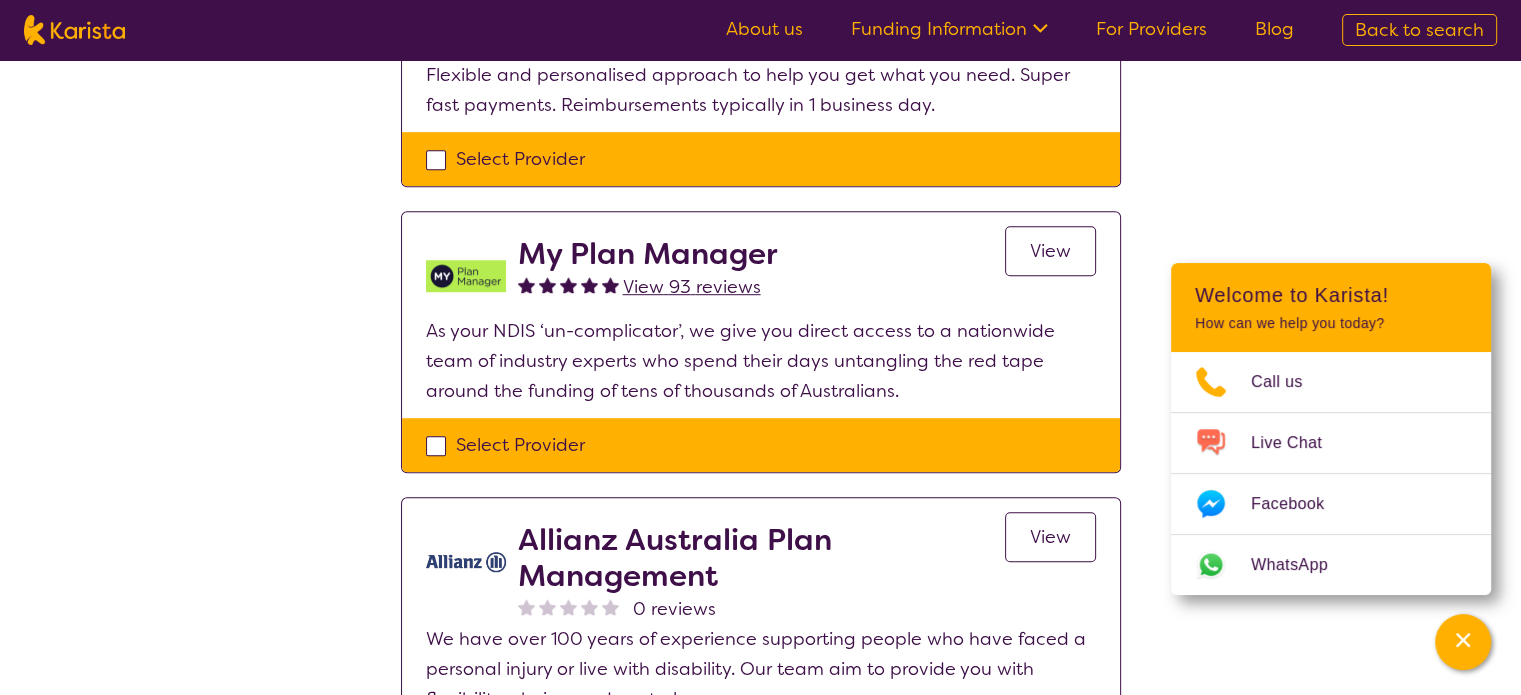 scroll, scrollTop: 0, scrollLeft: 0, axis: both 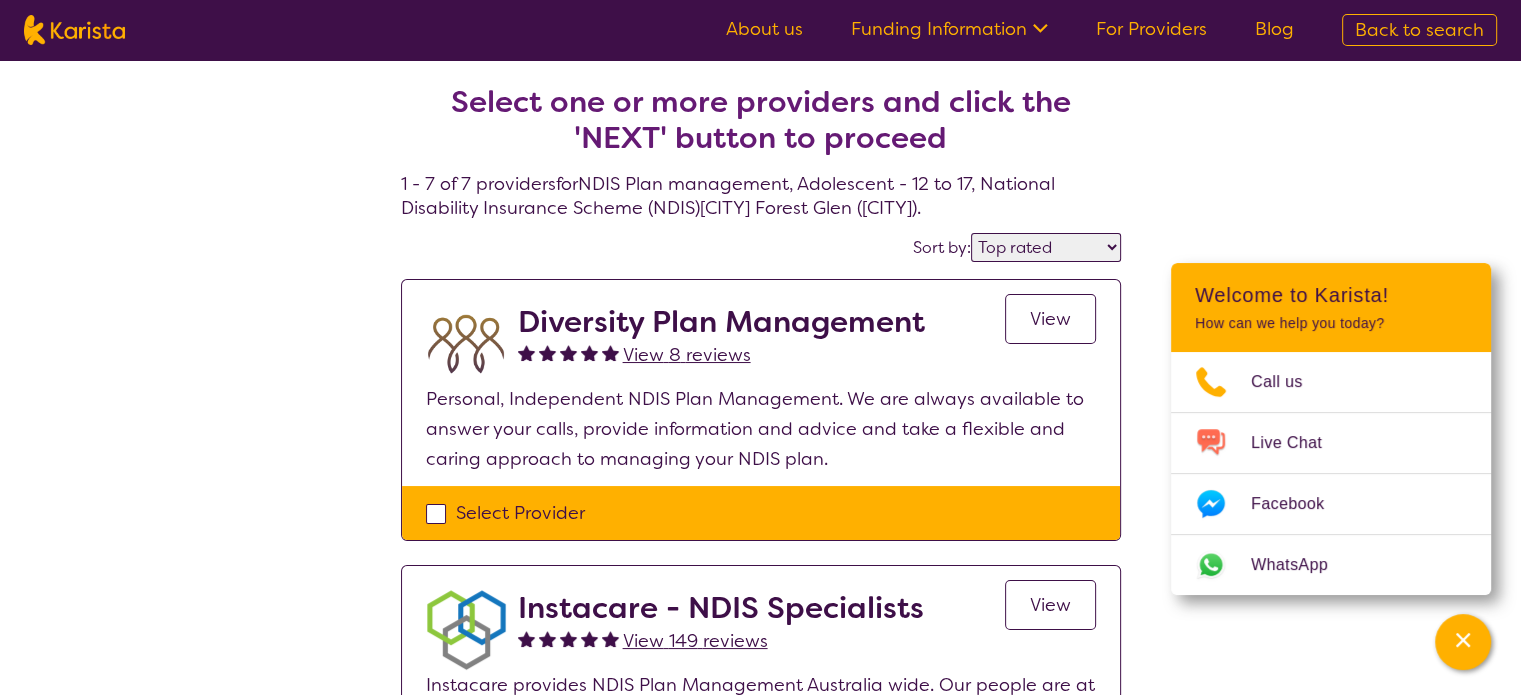select on "NDIS Plan management" 